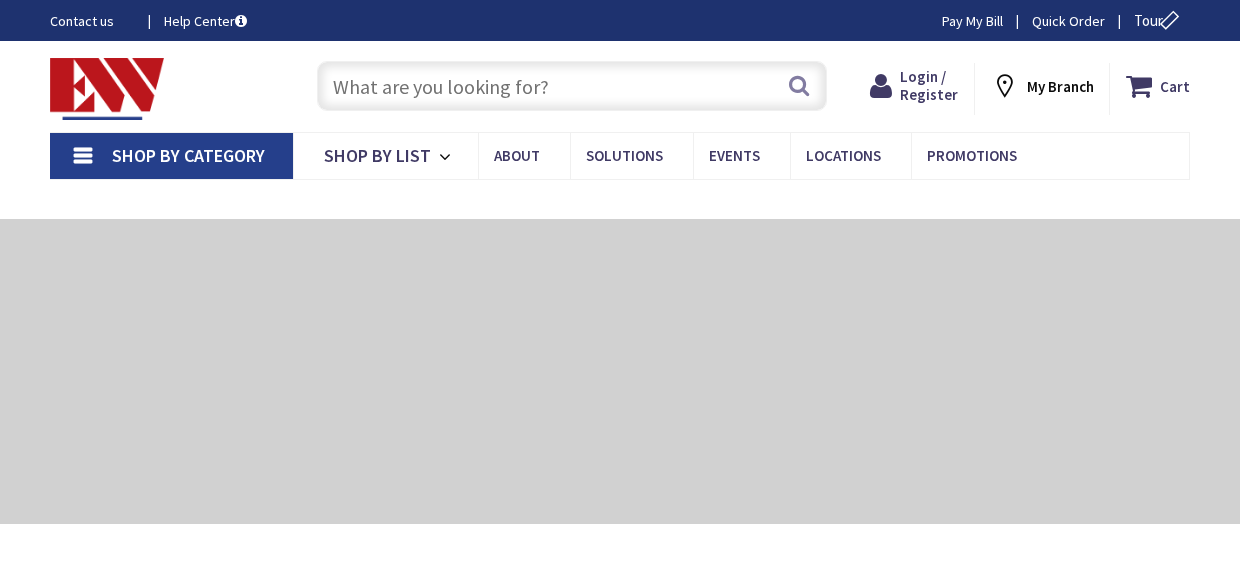 scroll, scrollTop: 0, scrollLeft: 0, axis: both 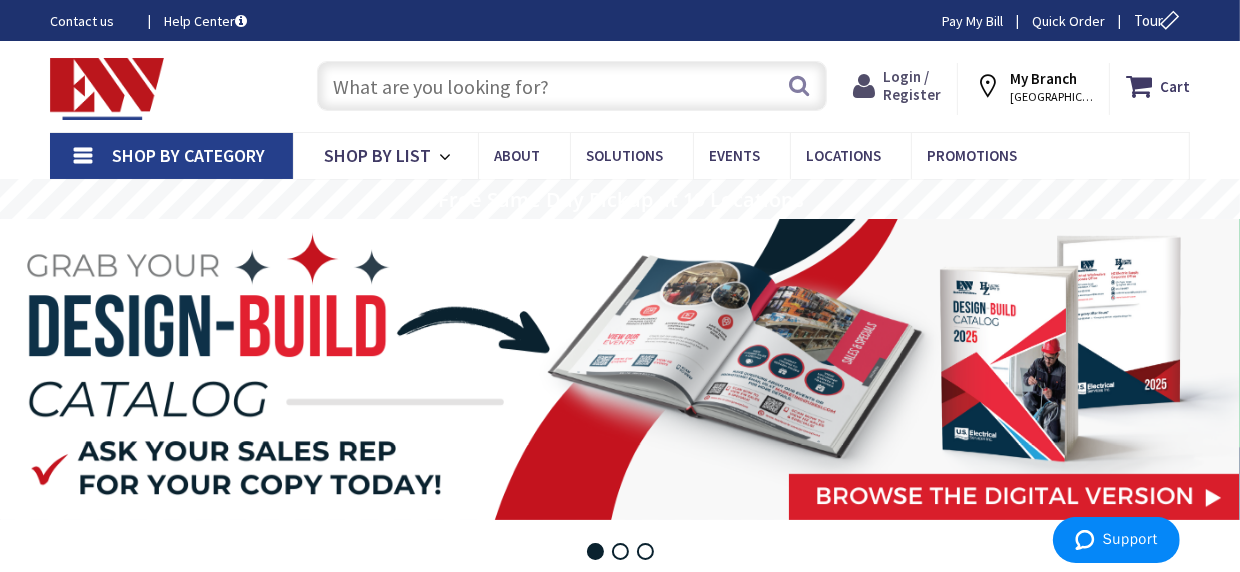 click on "Login / Register" at bounding box center [913, 85] 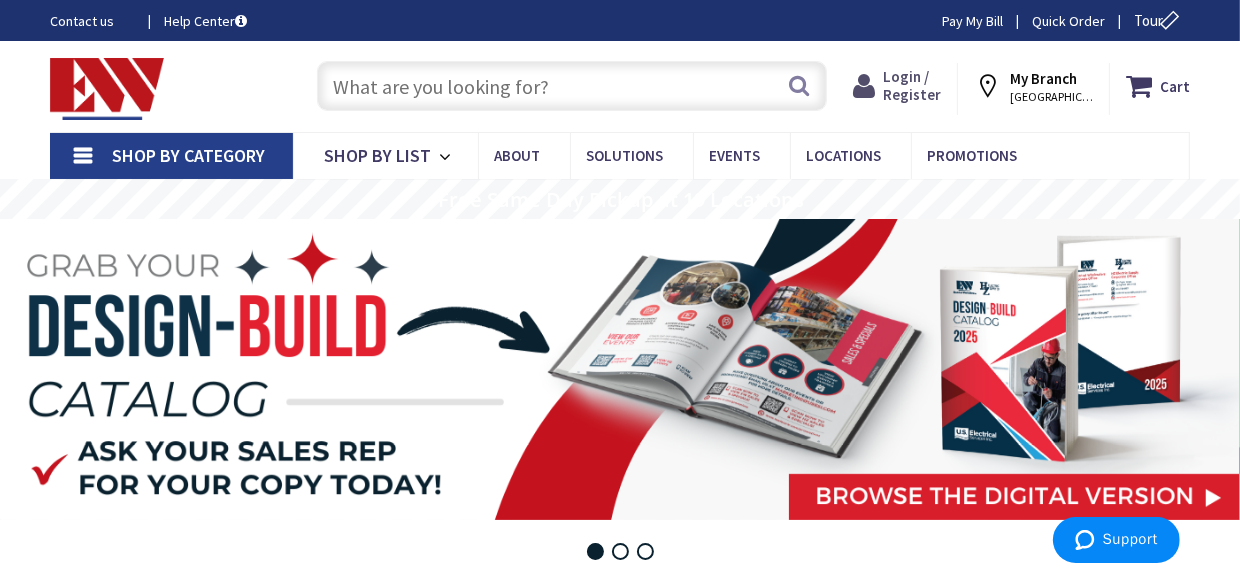 click on "Login / Register" at bounding box center (913, 85) 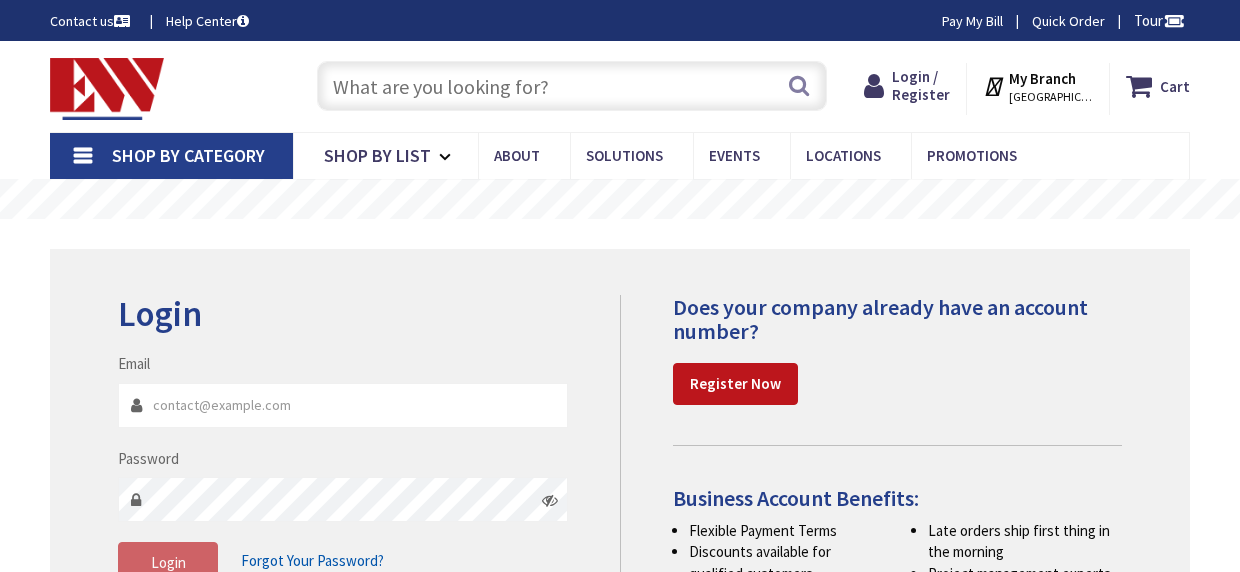 scroll, scrollTop: 0, scrollLeft: 0, axis: both 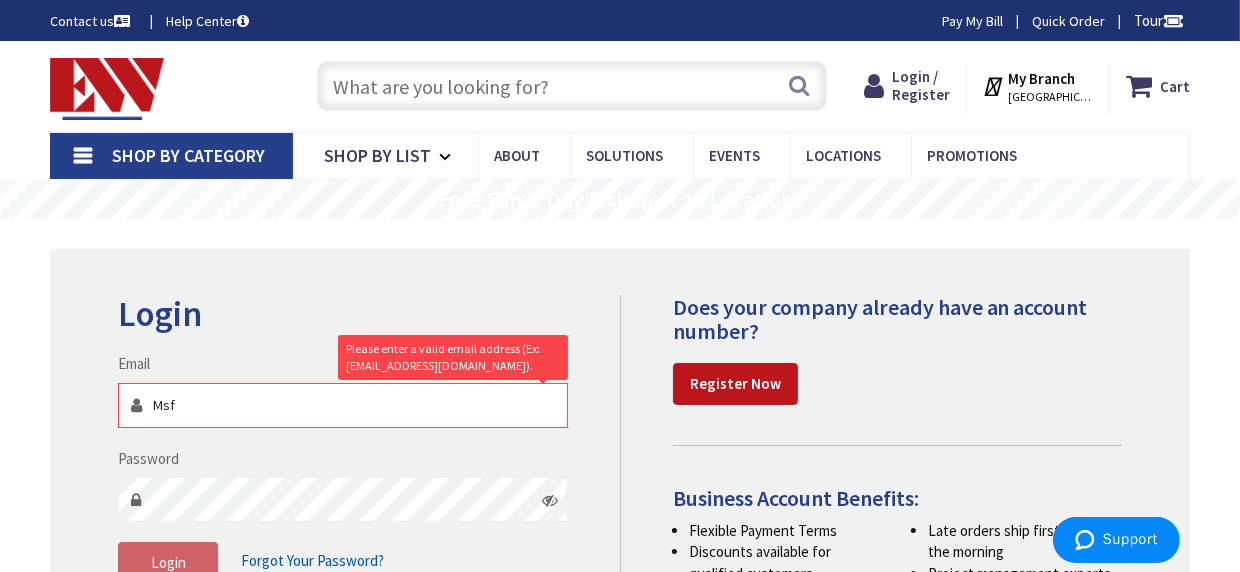 type on "Msfelectric@aol.com" 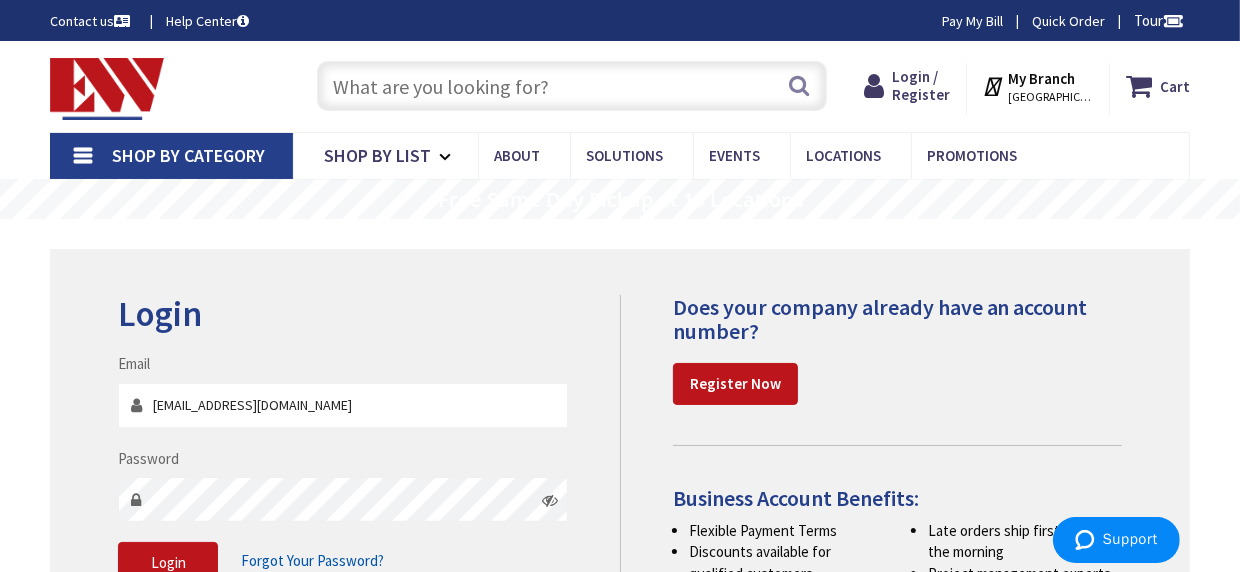 click at bounding box center [550, 500] 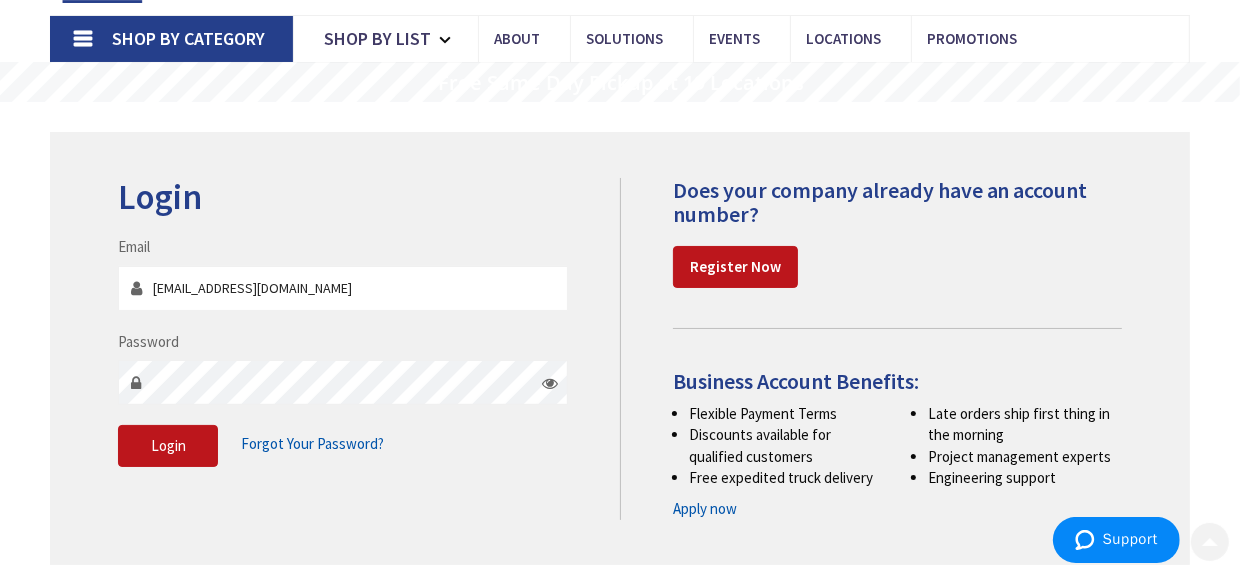 scroll, scrollTop: 200, scrollLeft: 0, axis: vertical 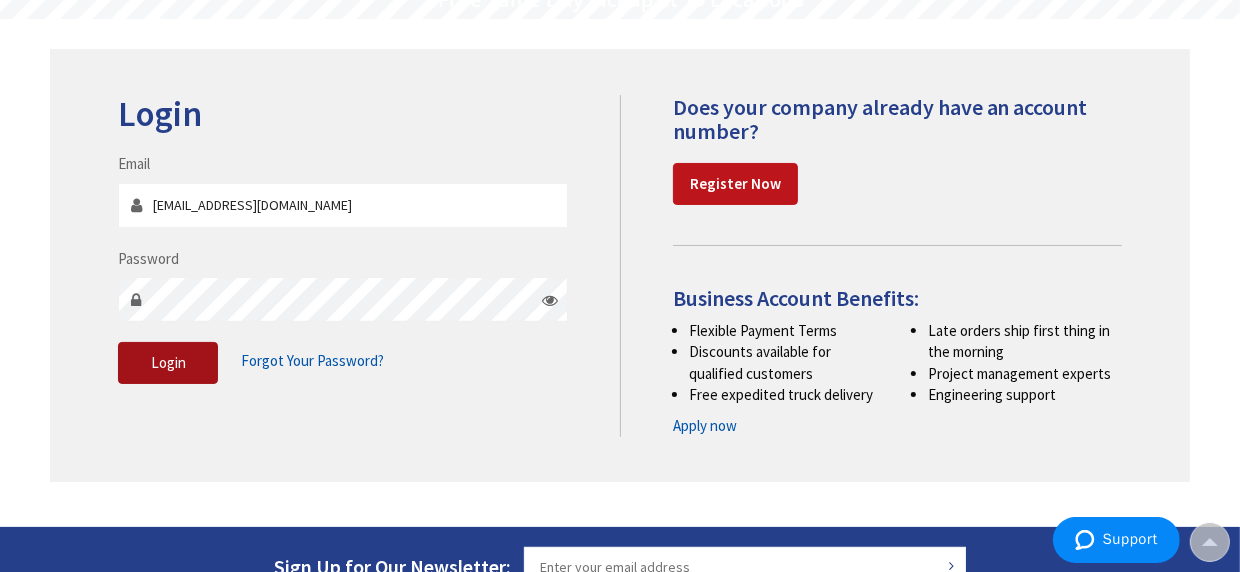 click on "Login" at bounding box center [168, 362] 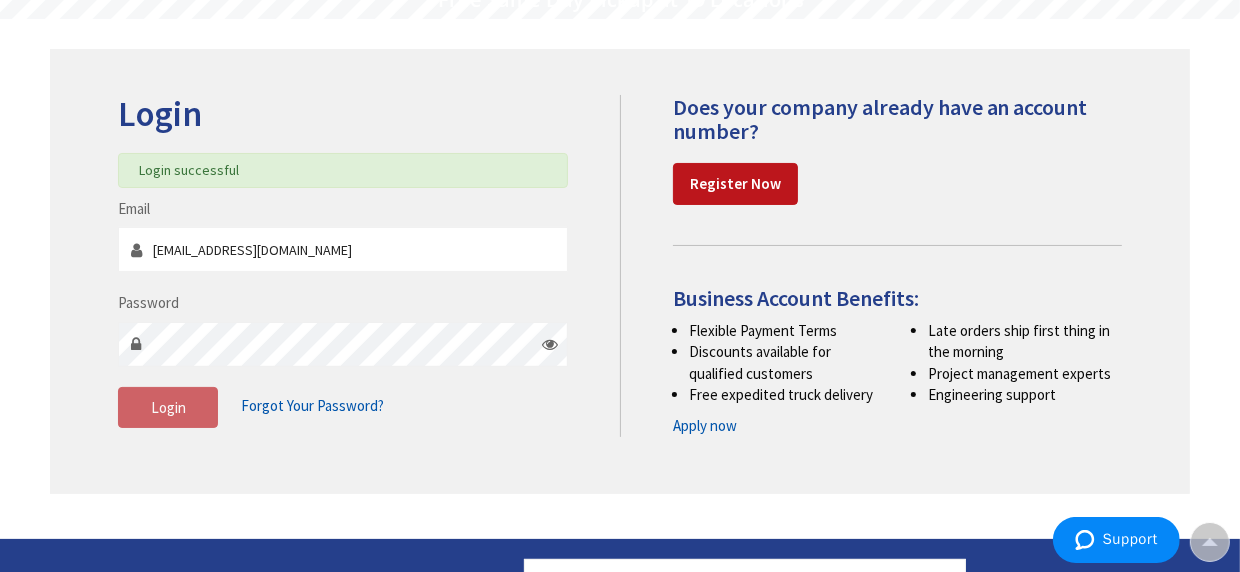 scroll, scrollTop: 0, scrollLeft: 0, axis: both 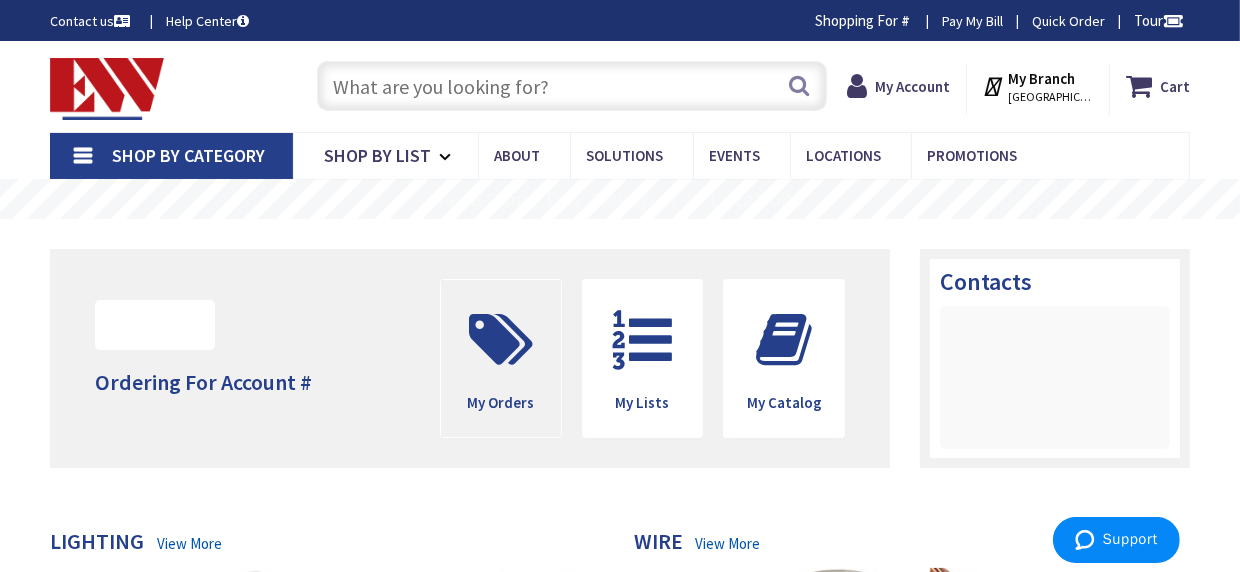 click at bounding box center [501, 340] 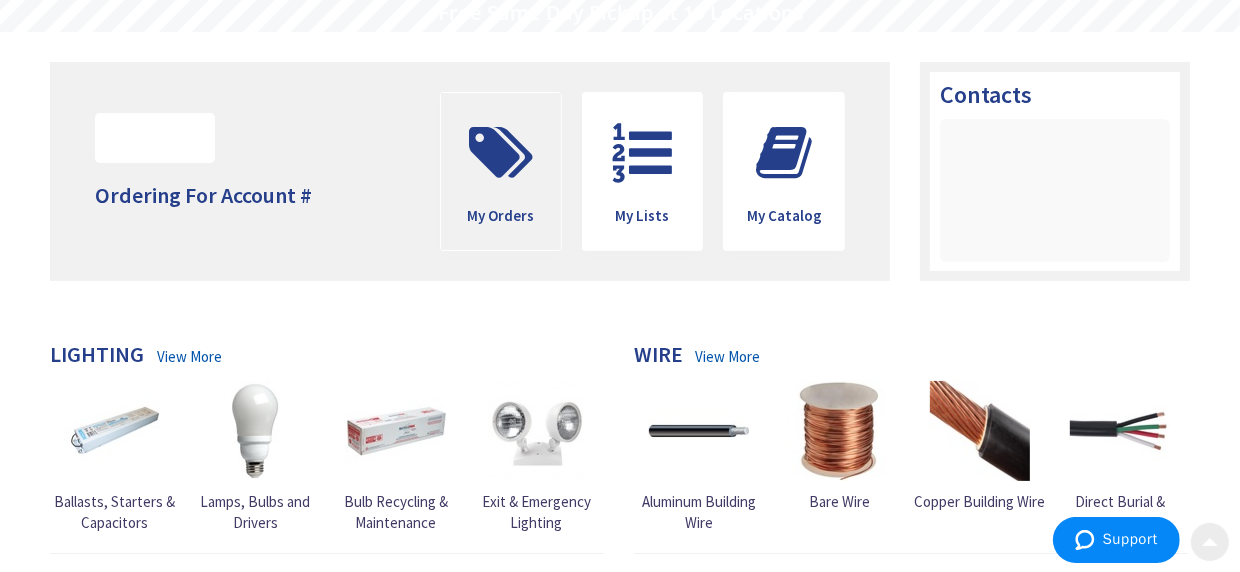 scroll, scrollTop: 200, scrollLeft: 0, axis: vertical 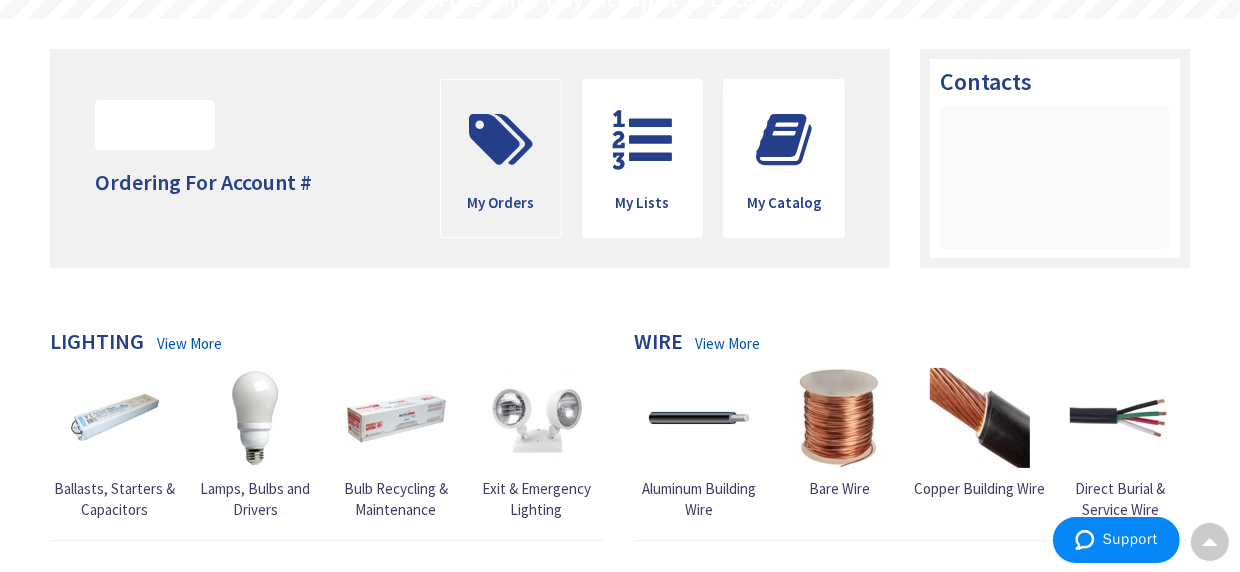 click on "My Orders" at bounding box center [501, 158] 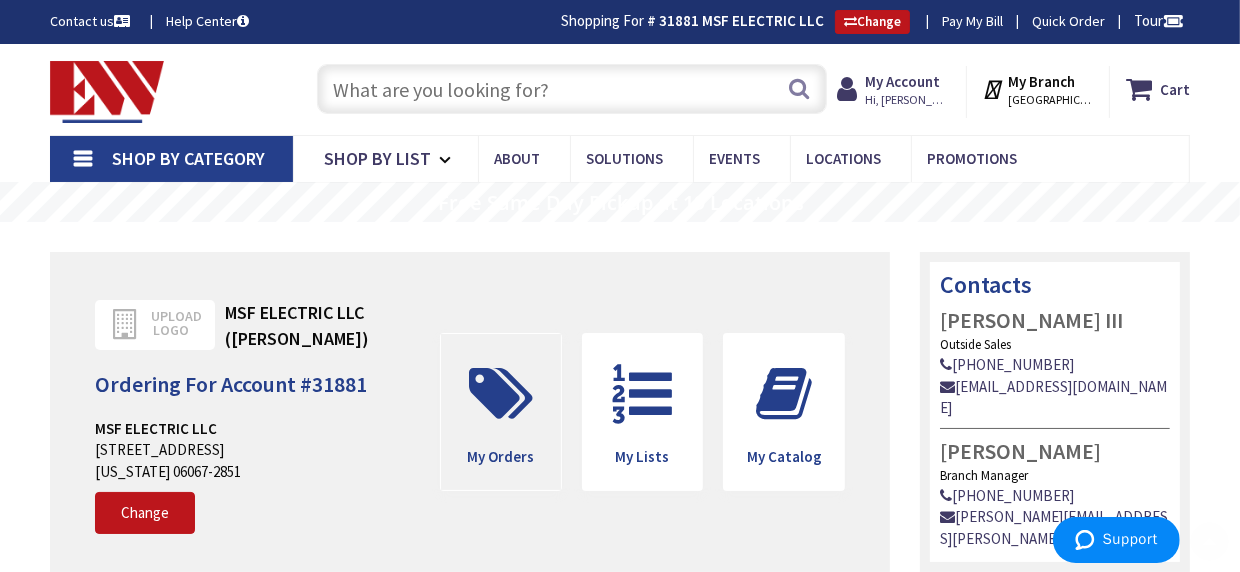 scroll, scrollTop: 200, scrollLeft: 0, axis: vertical 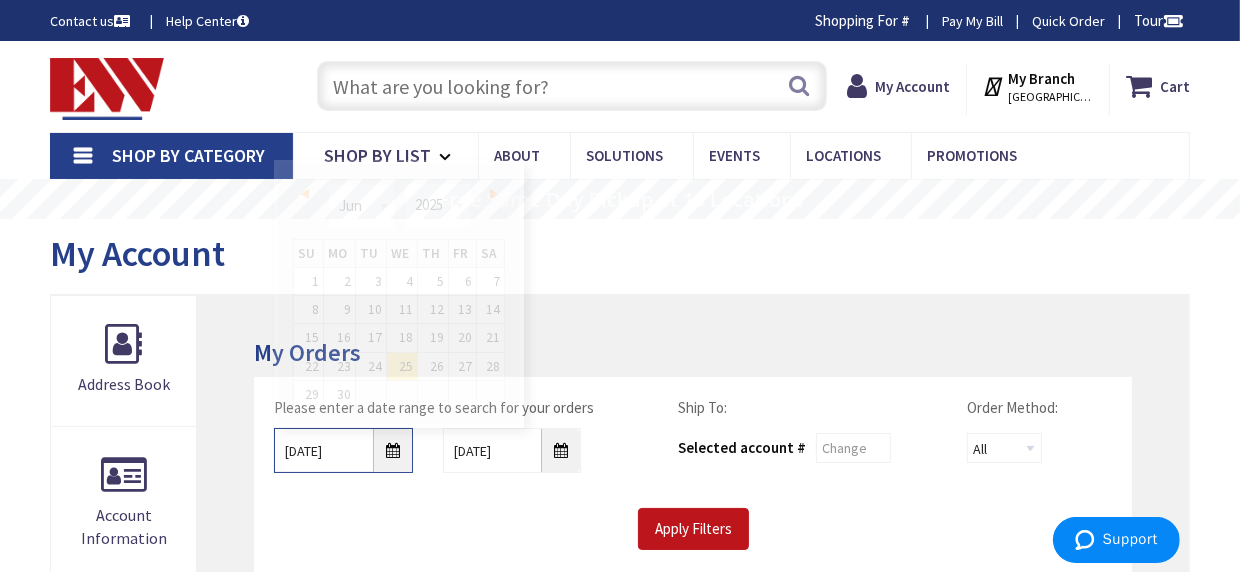 click on "6/25/2025" at bounding box center [343, 450] 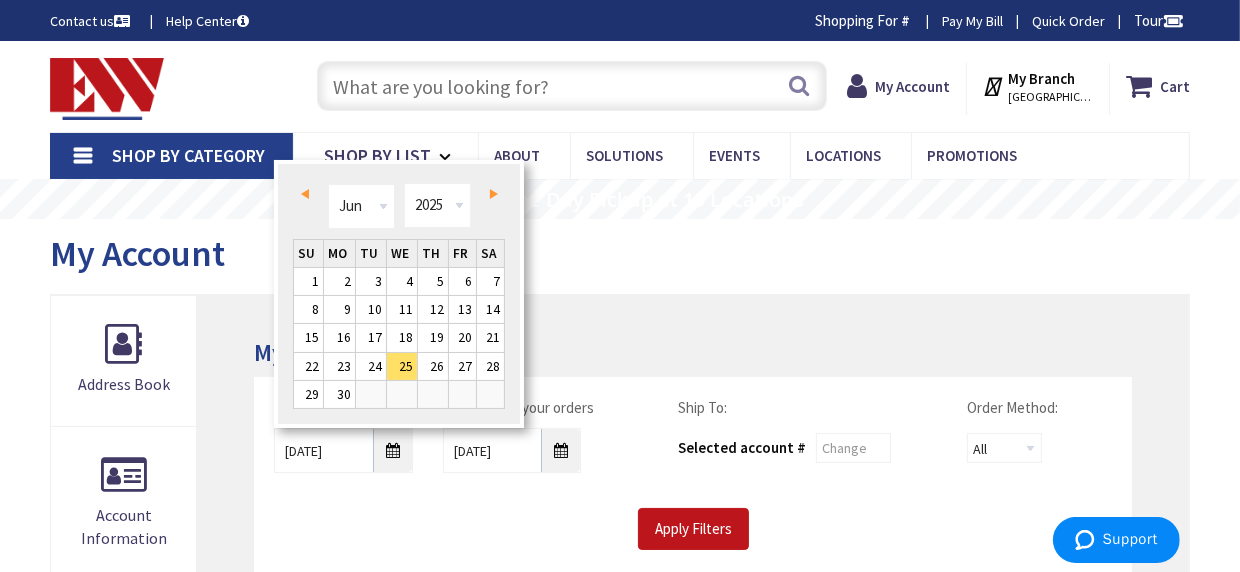 click on "Prev" at bounding box center (308, 194) 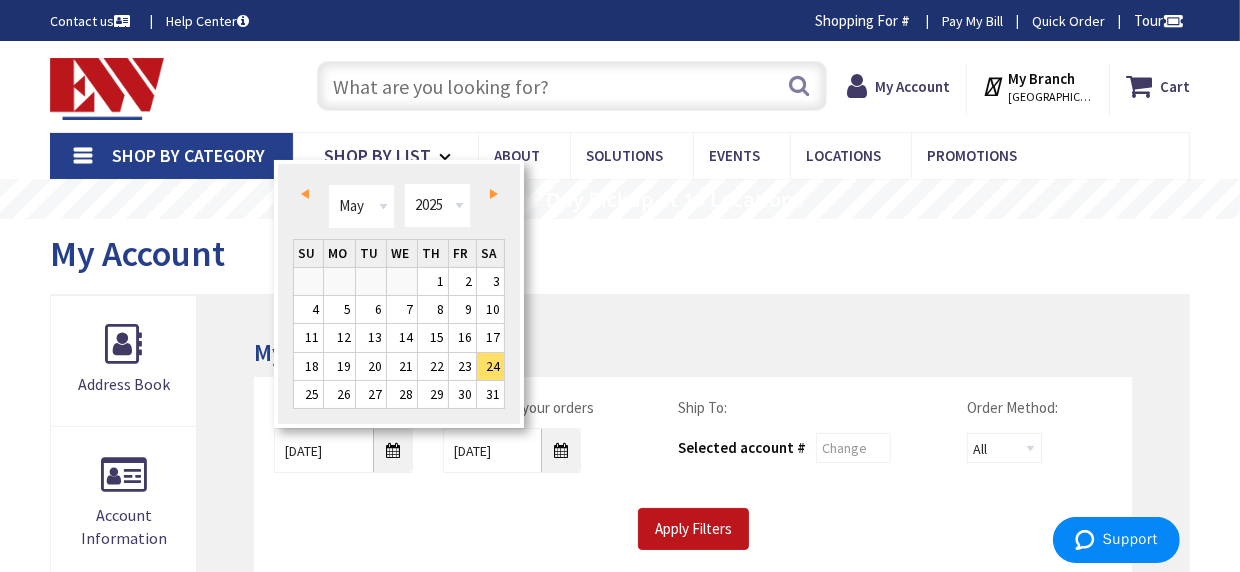 click on "Prev" at bounding box center (308, 194) 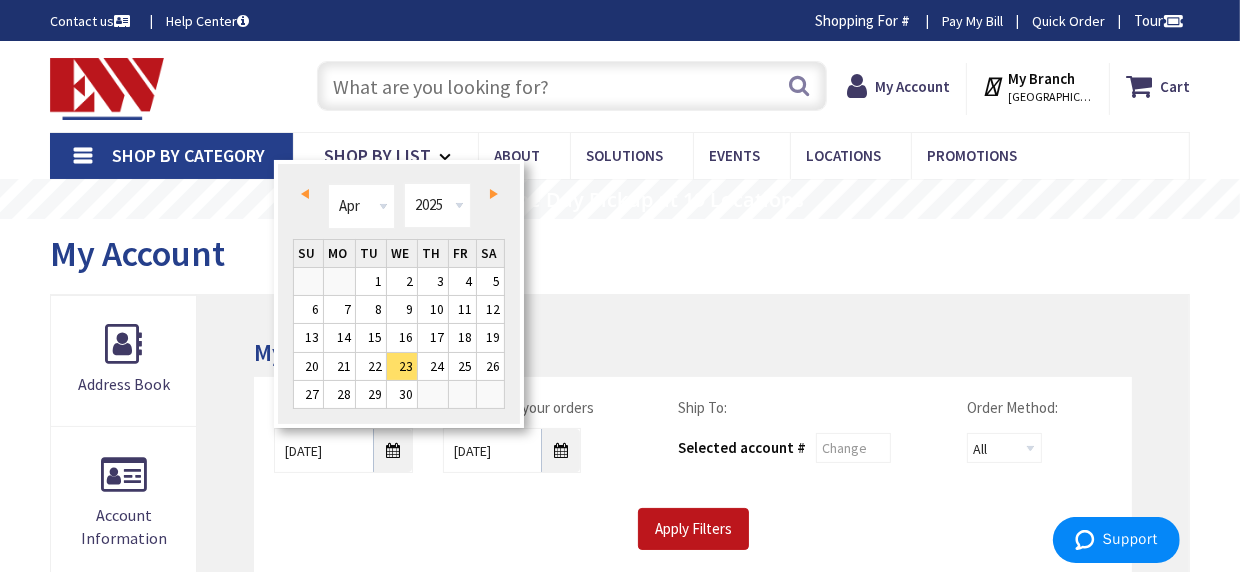 click on "Prev" at bounding box center (308, 194) 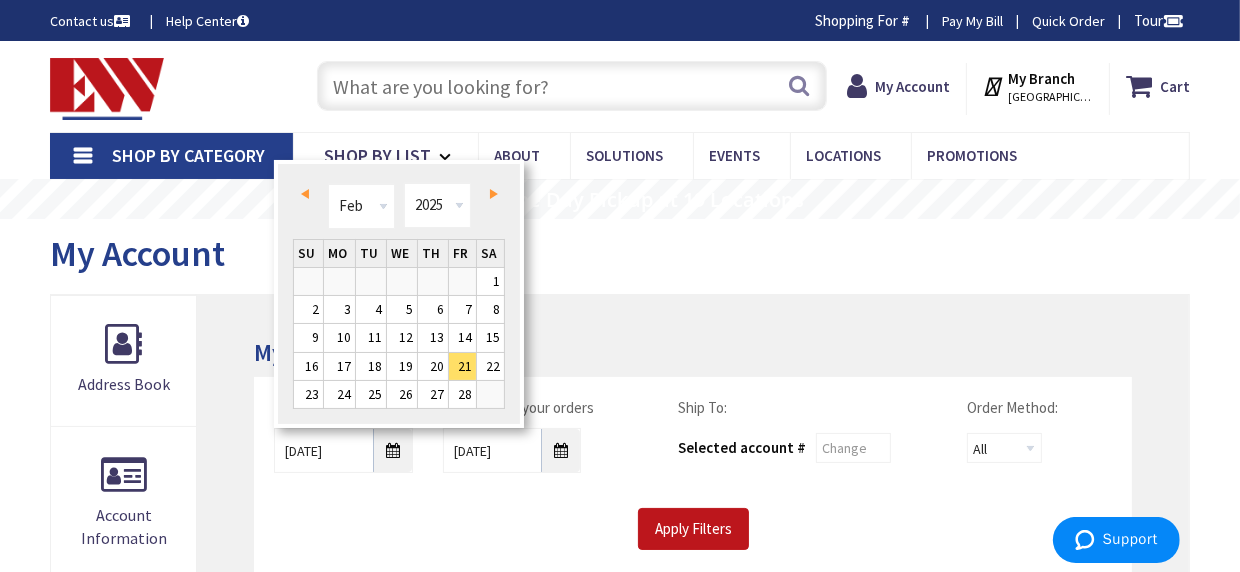 click on "Prev" at bounding box center [308, 194] 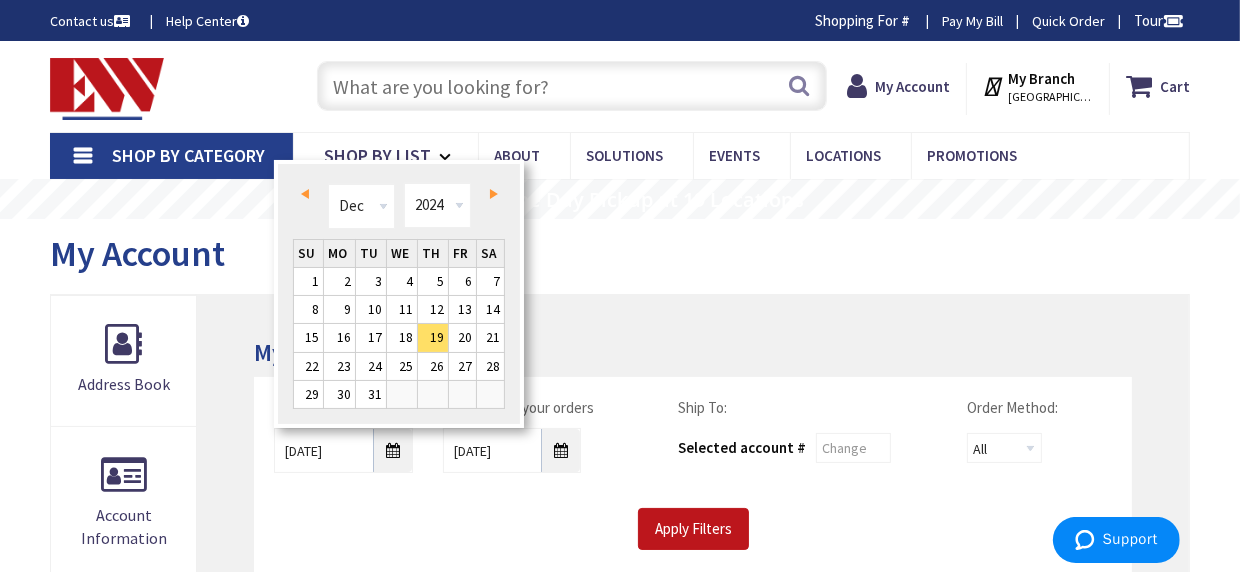 click on "Prev" at bounding box center (308, 194) 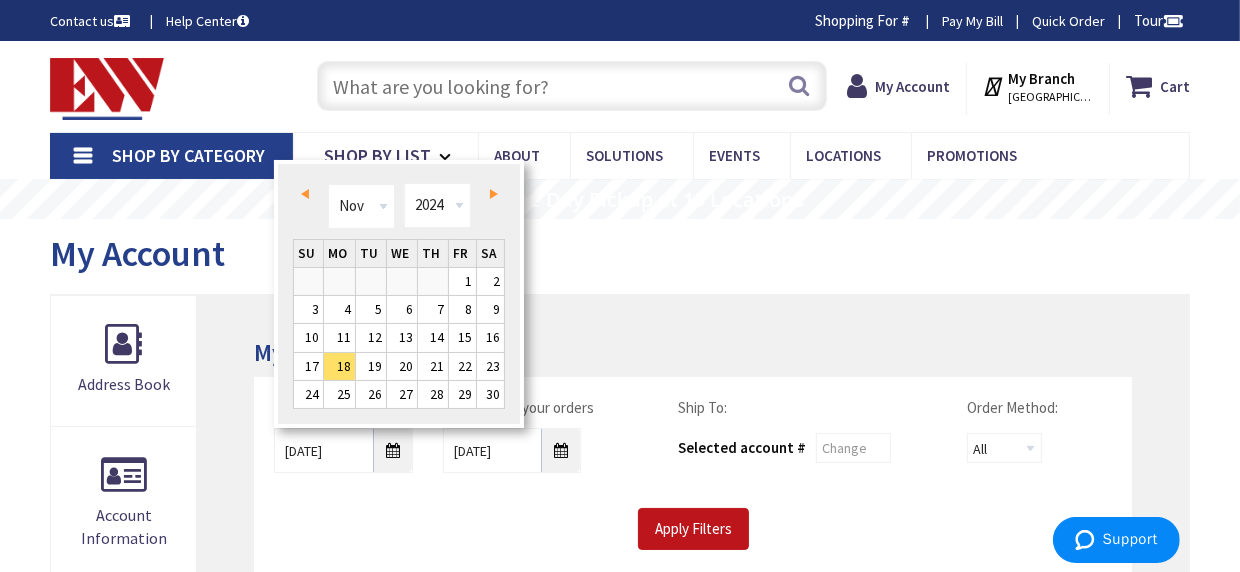 click on "Prev" at bounding box center [308, 194] 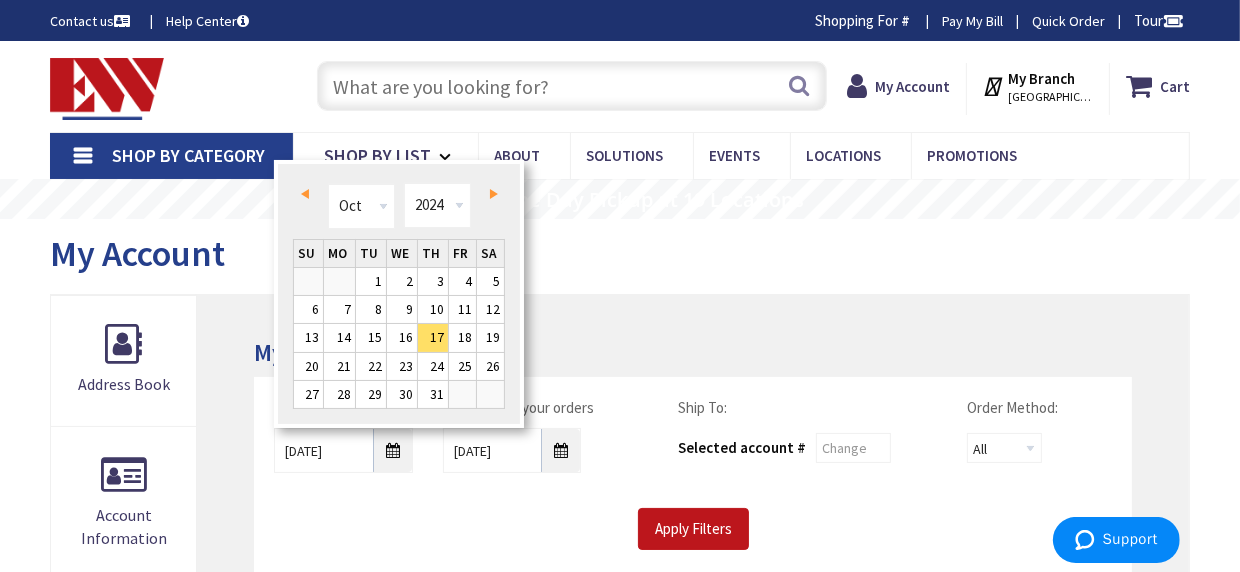 click on "Prev" at bounding box center (308, 194) 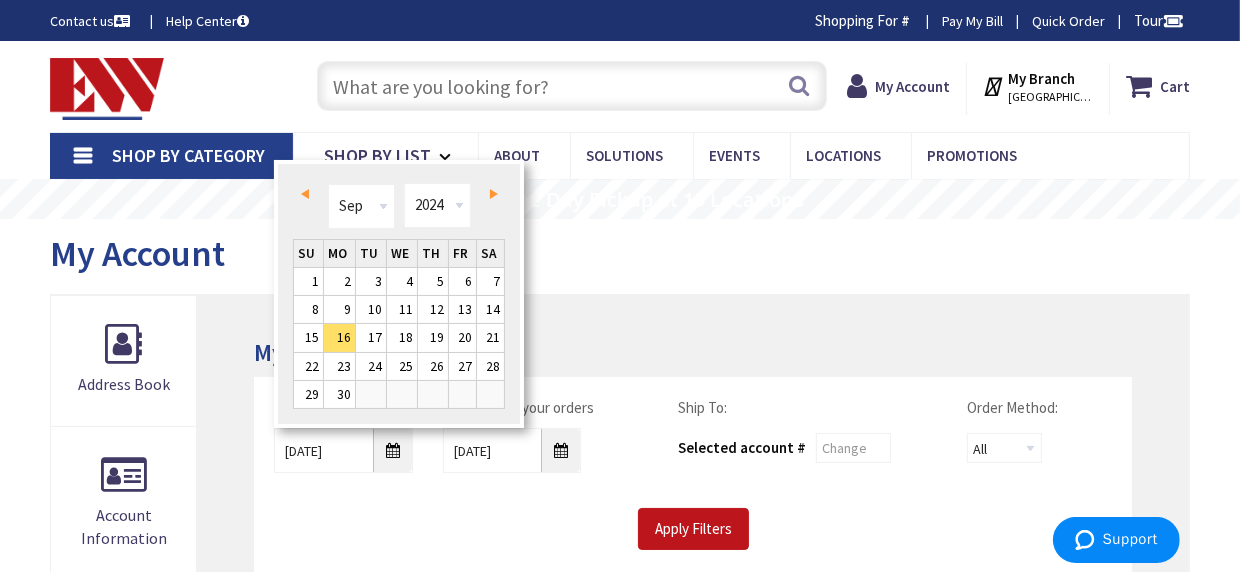 click on "Prev" at bounding box center (308, 194) 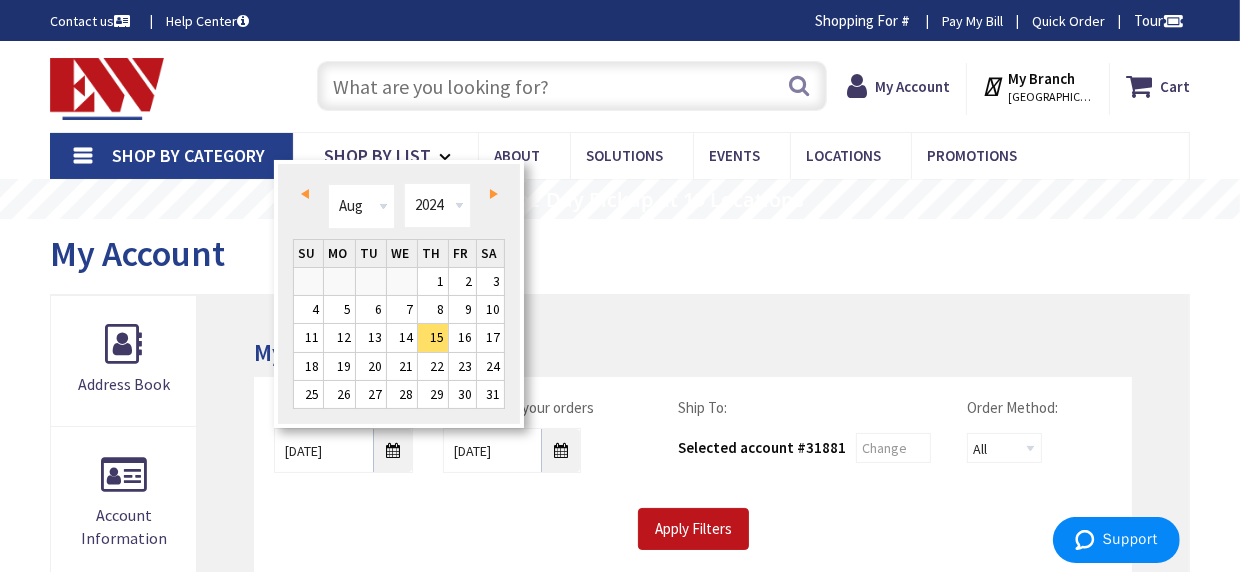 click on "Prev" at bounding box center (308, 194) 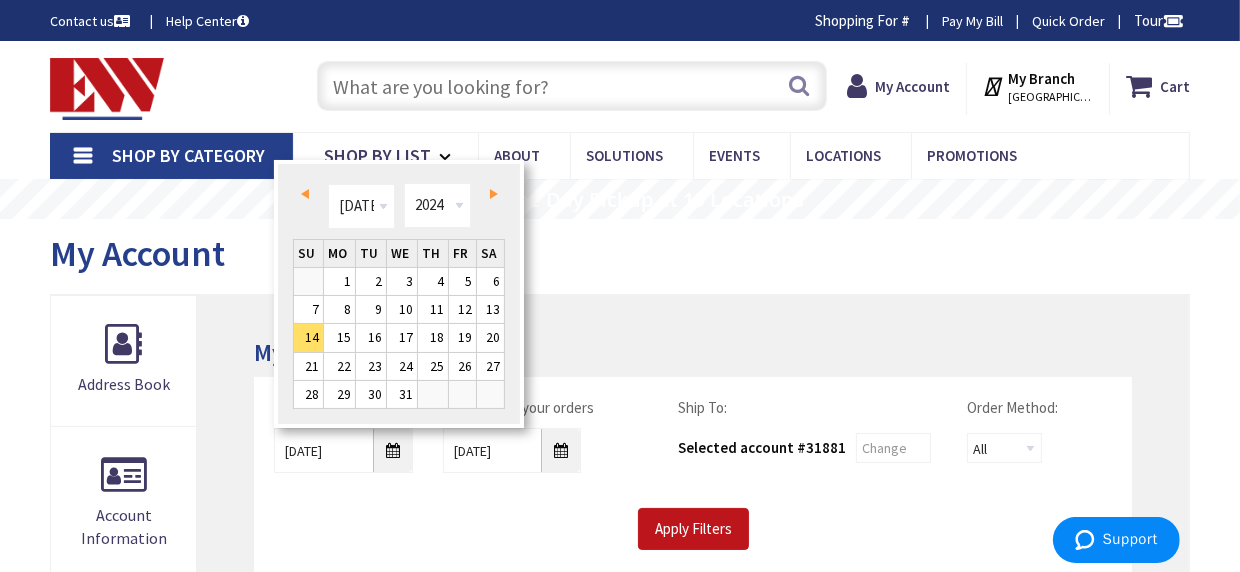 click on "Prev" at bounding box center (308, 194) 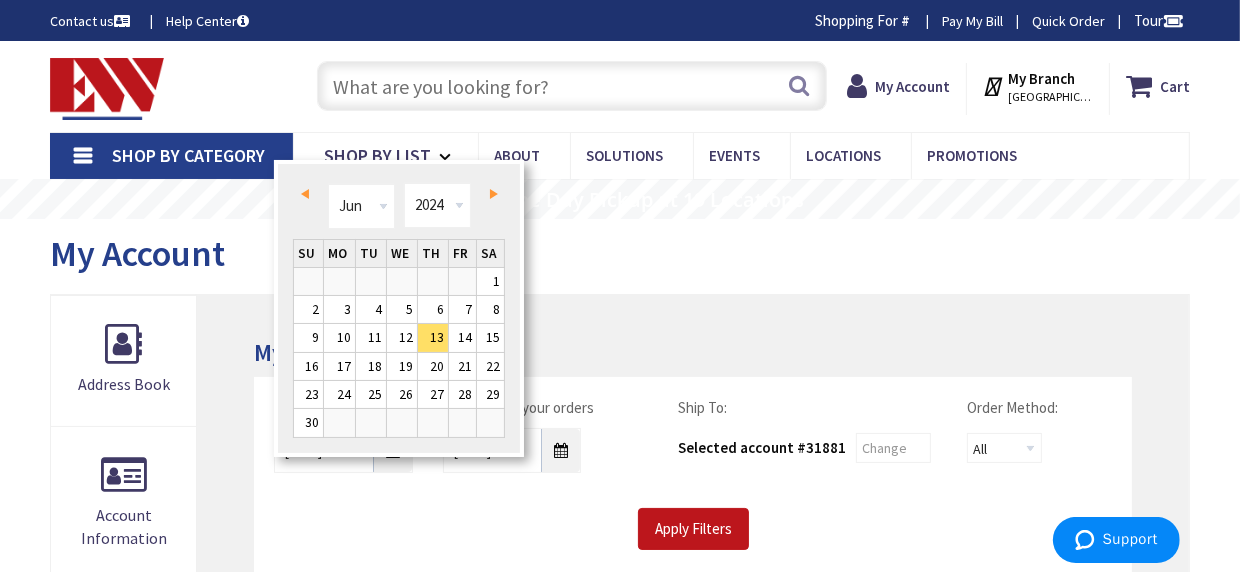 click on "Prev" at bounding box center [308, 194] 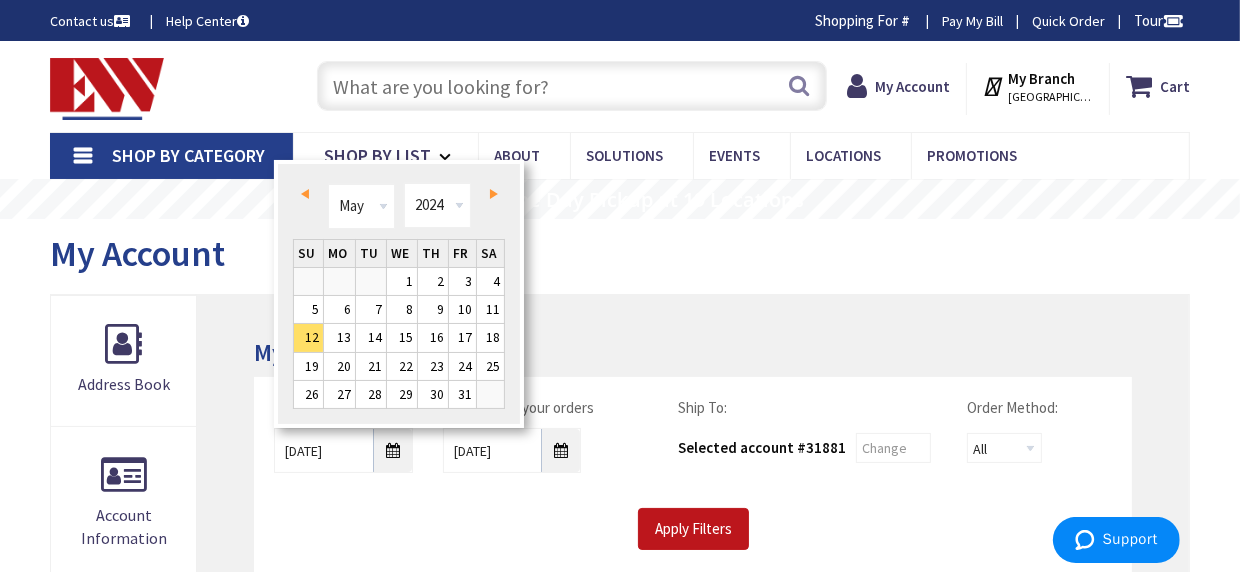 click on "Prev" at bounding box center [308, 194] 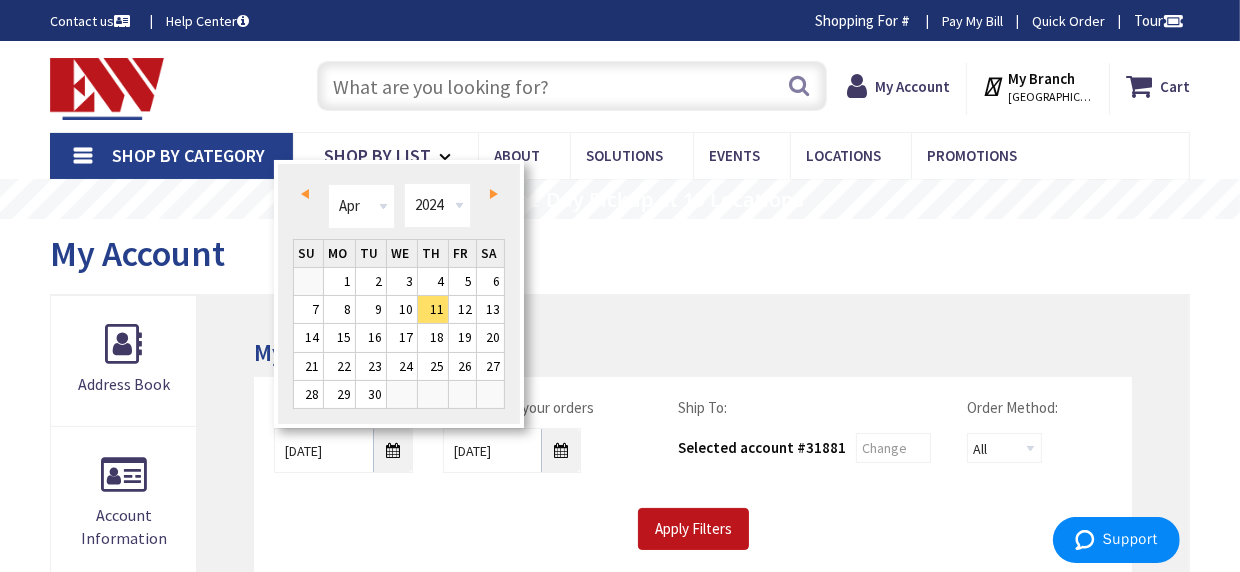 click on "Prev" at bounding box center [308, 194] 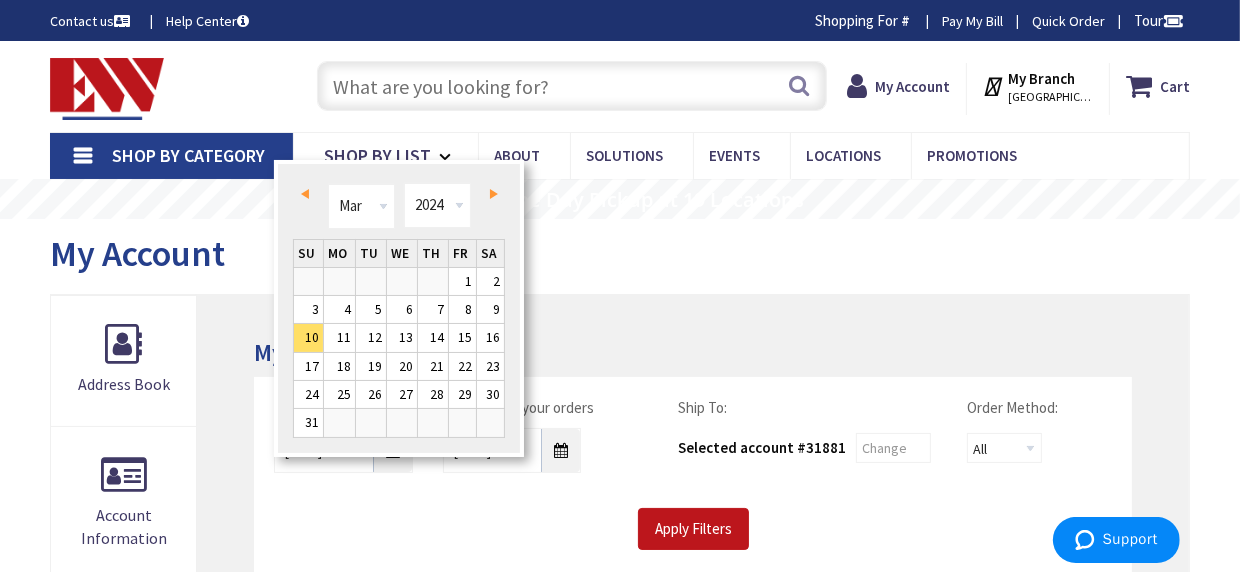 click on "Prev" at bounding box center (308, 194) 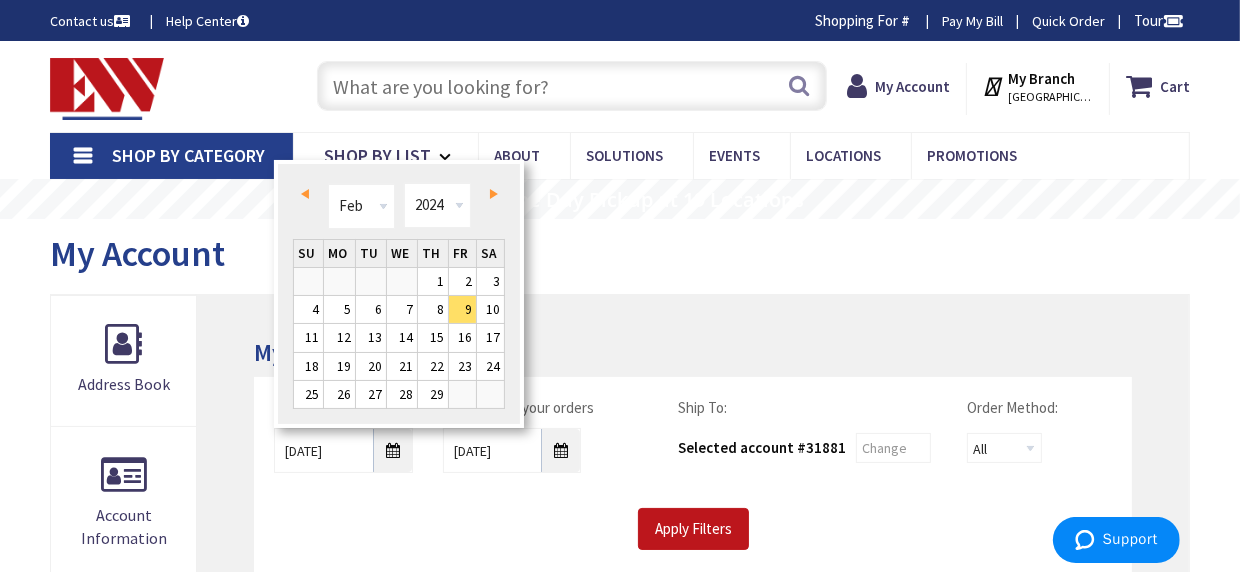 click on "Prev" at bounding box center (308, 194) 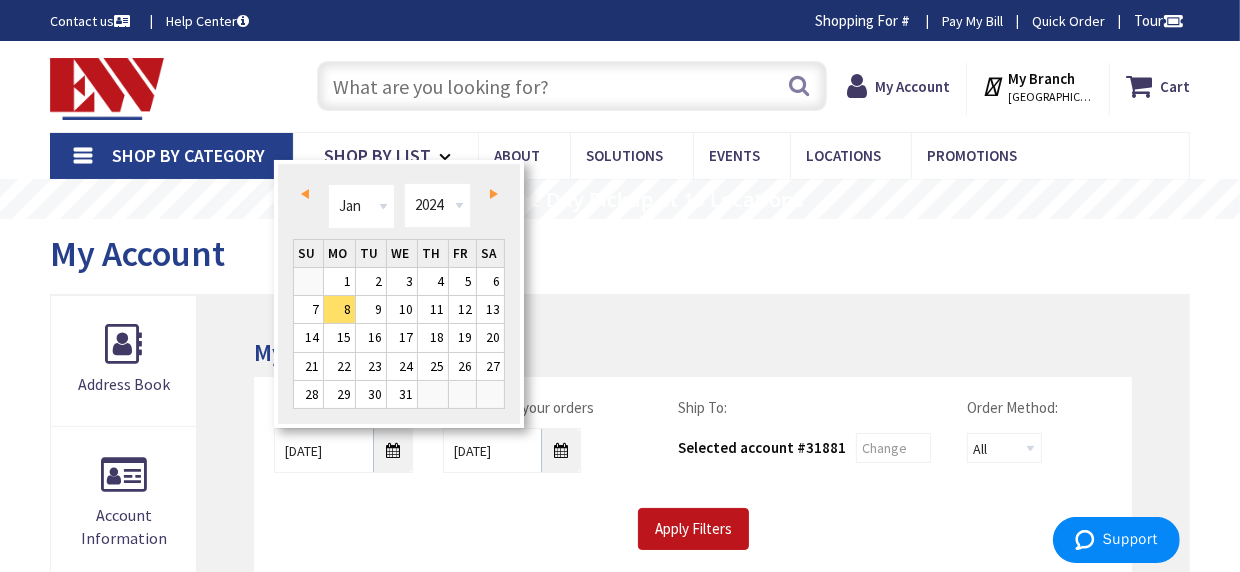 click on "Prev" at bounding box center [308, 194] 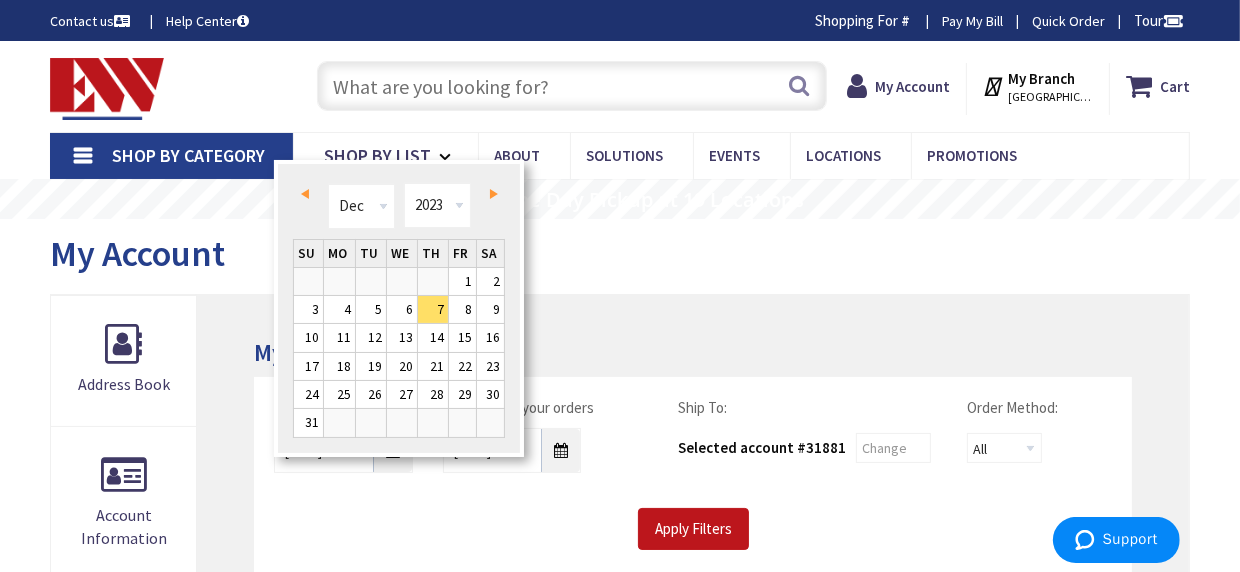 click on "Prev" at bounding box center [308, 194] 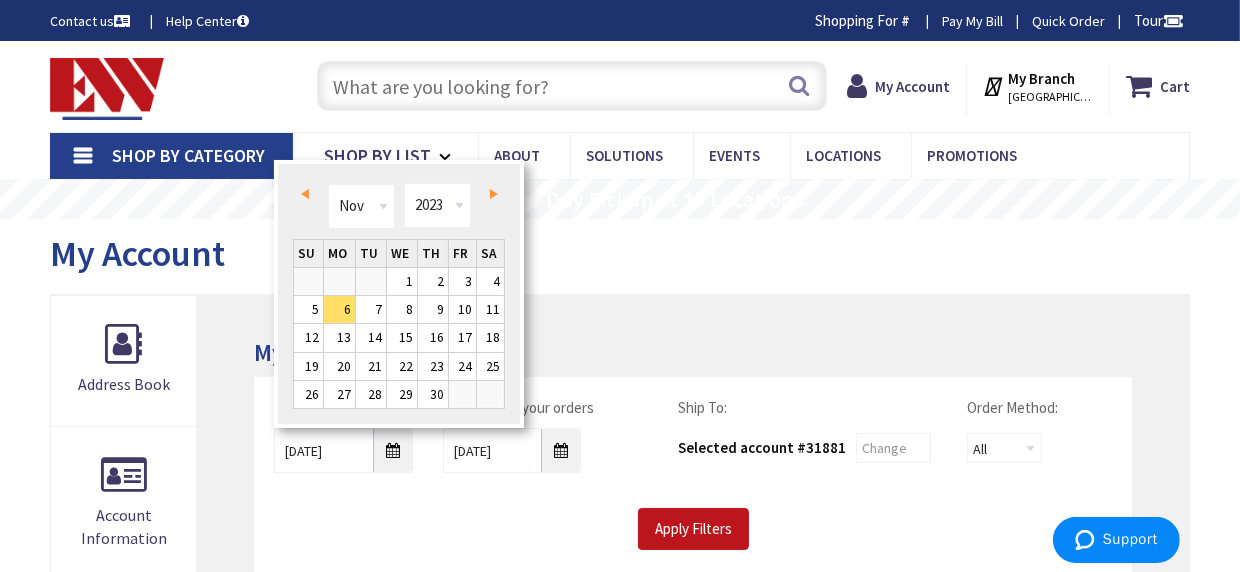 click on "Prev" at bounding box center (308, 194) 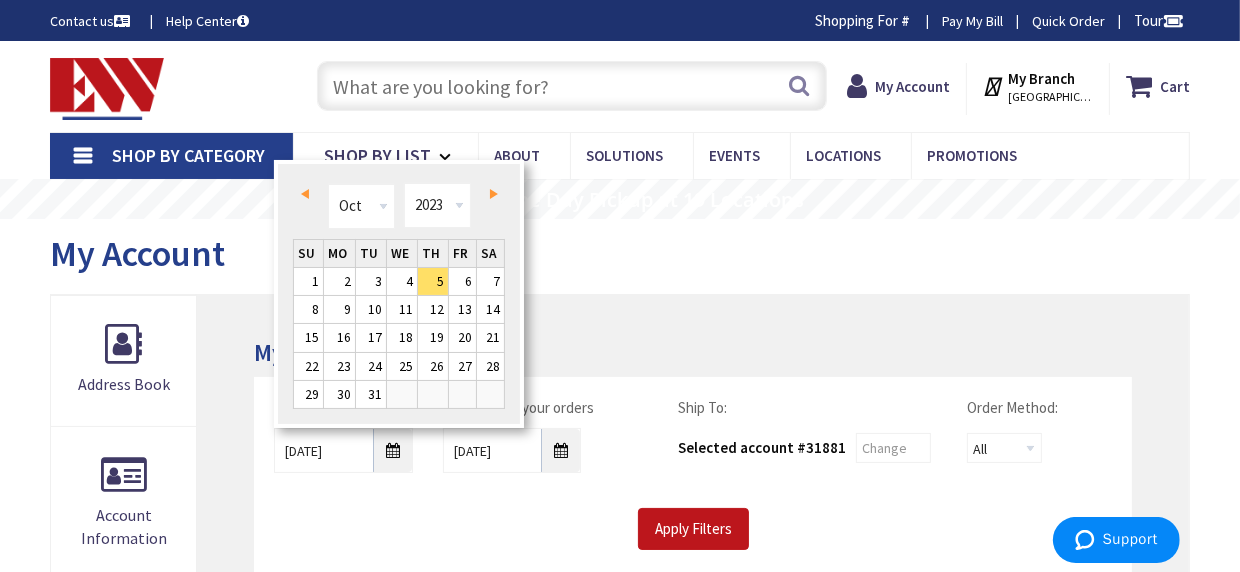 click on "Prev" at bounding box center (308, 194) 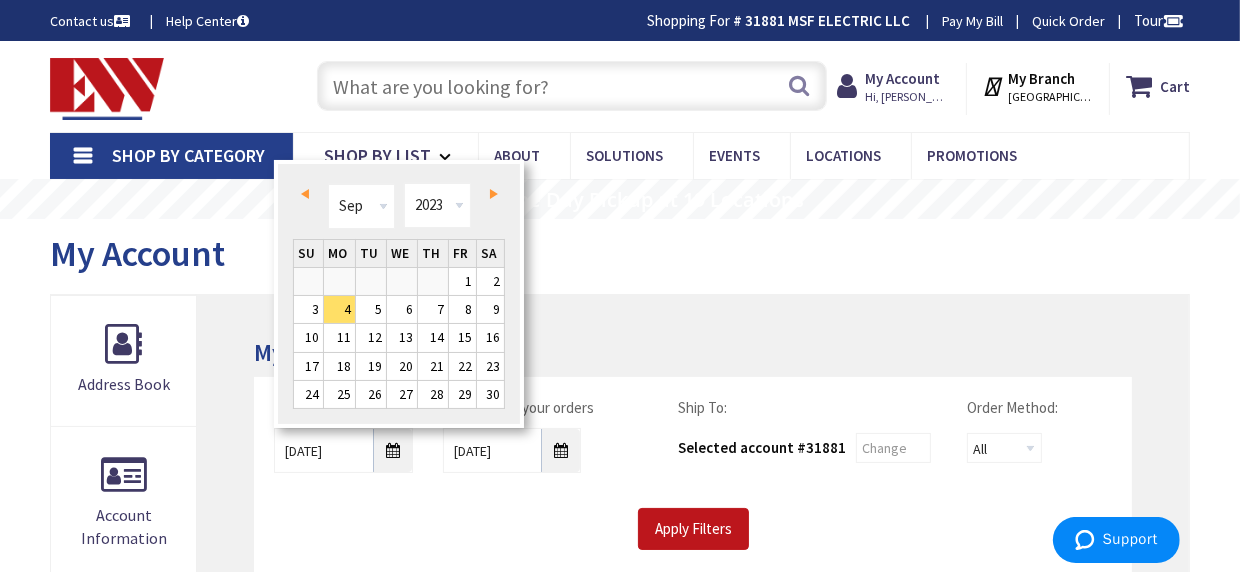 click on "Prev" at bounding box center (308, 194) 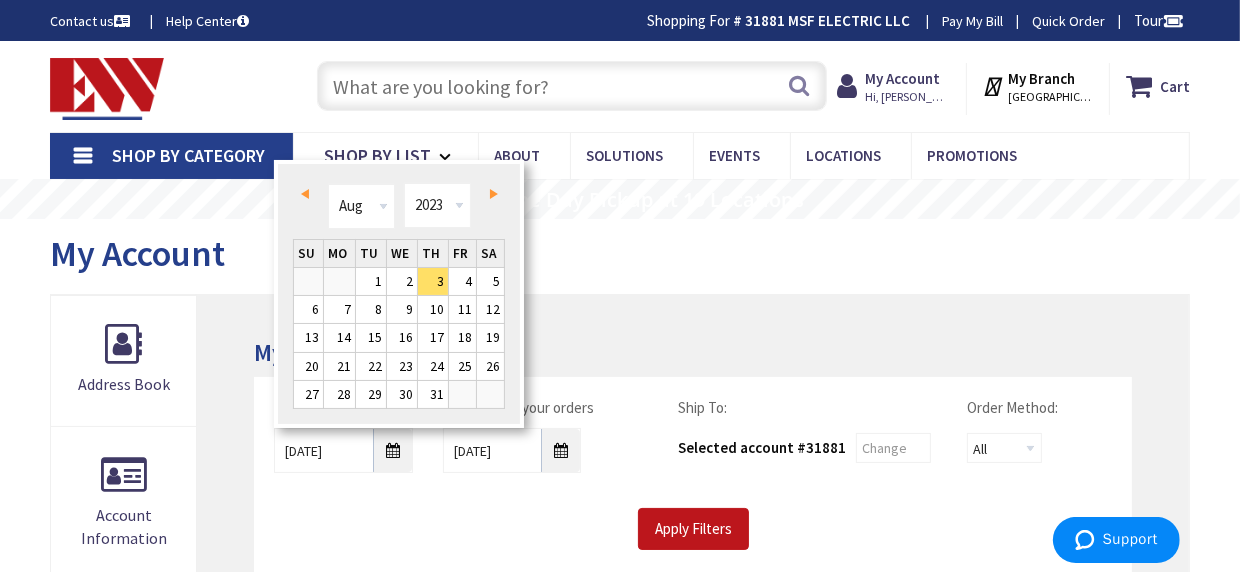 click on "Prev" at bounding box center (308, 194) 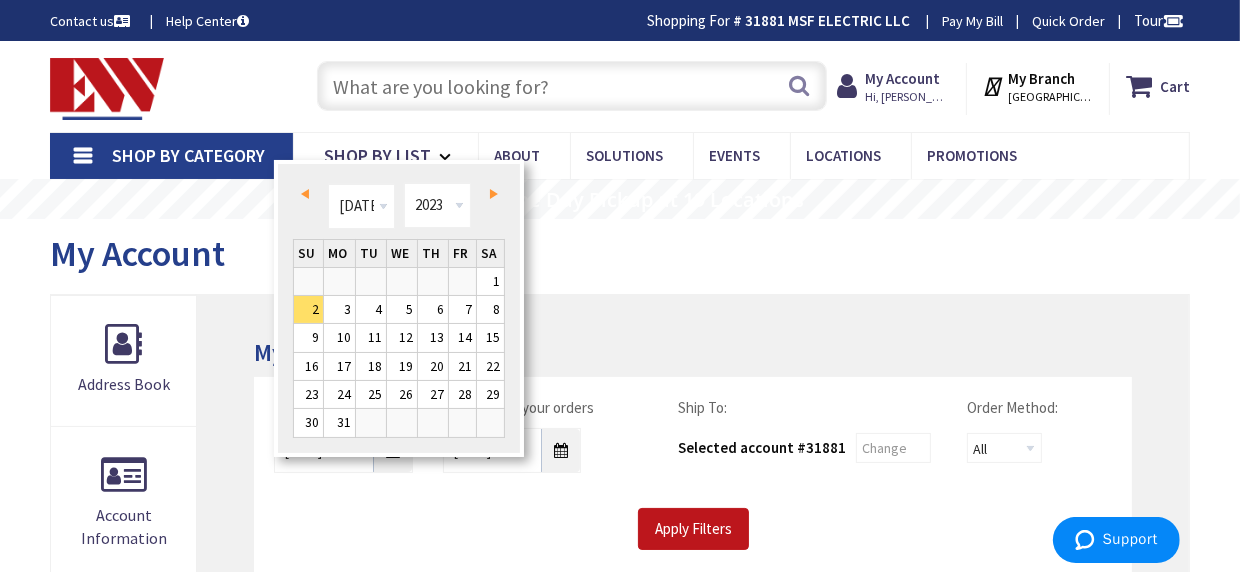 click on "Prev" at bounding box center [308, 194] 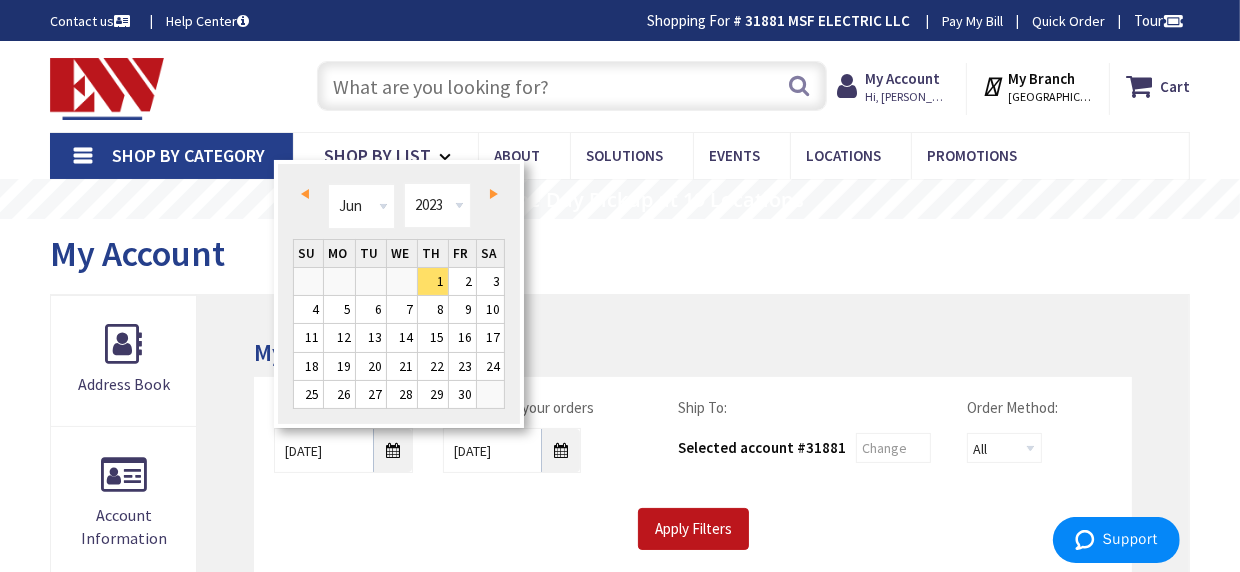 click on "Prev" at bounding box center [308, 194] 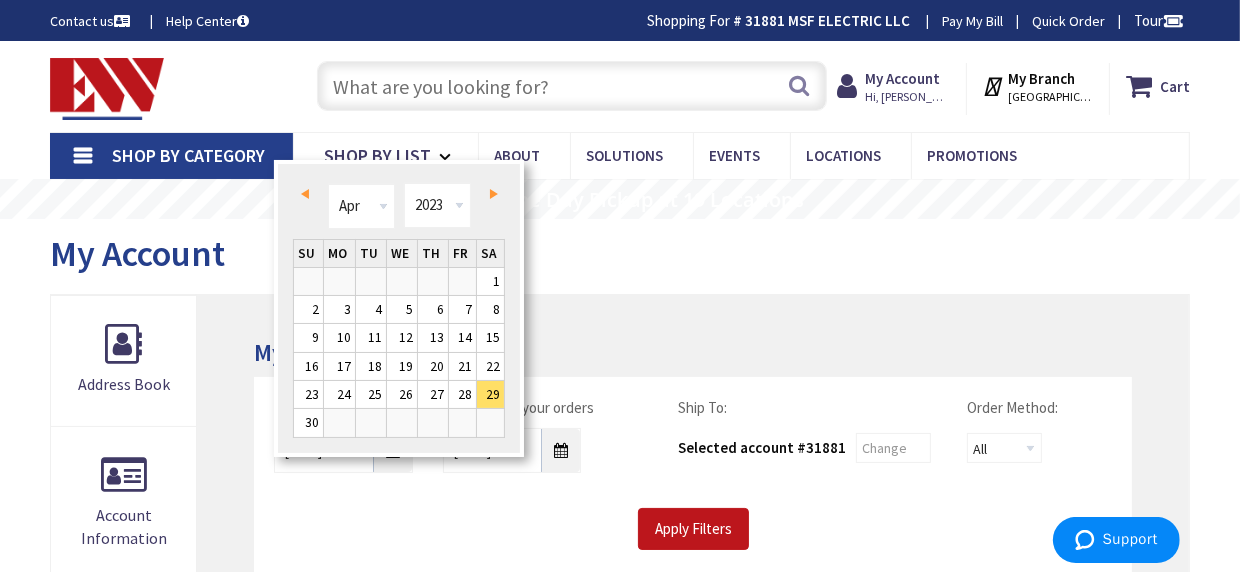 click on "Prev" at bounding box center (308, 194) 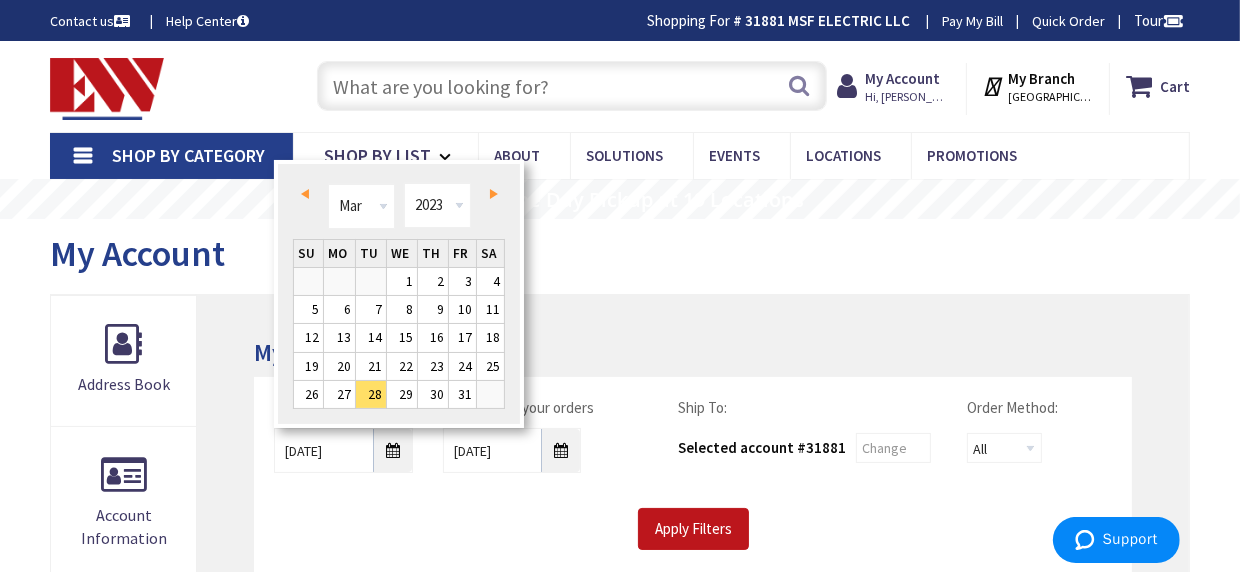 click on "Prev" at bounding box center (308, 194) 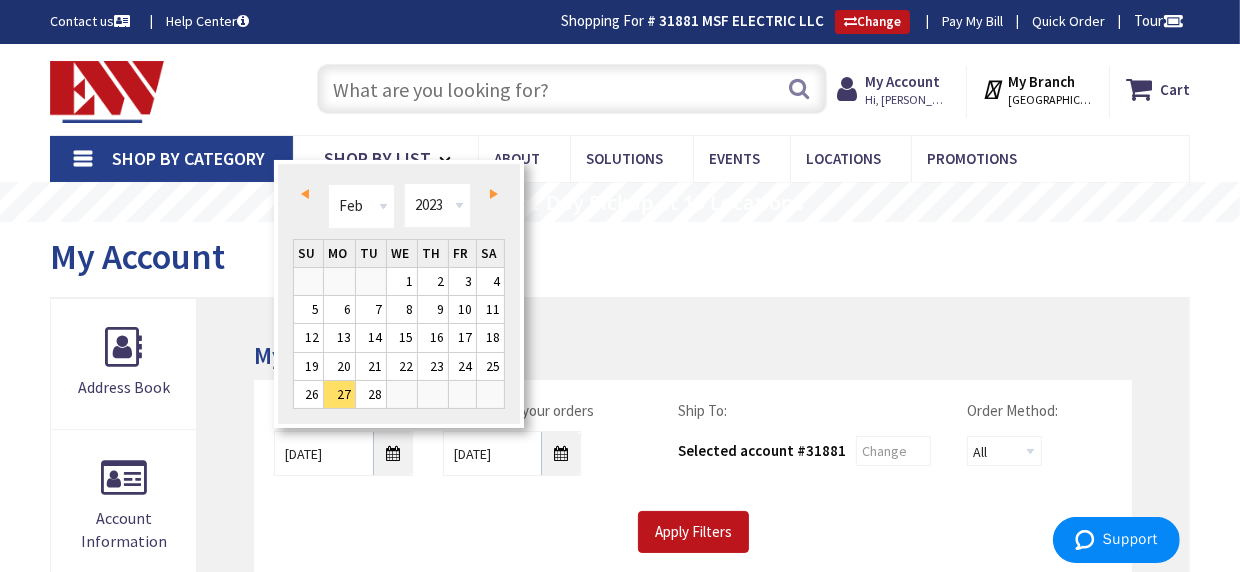 click on "Prev Next Jan Feb Mar Apr May Jun Jul Aug Sep Oct Nov Dec 1980 1981 1982 1983 1984 1985 1986 1987 1988 1989 1990 1991 1992 1993 1994 1995 1996 1997 1998 1999 2000 2001 2002 2003 2004 2005 2006 2007 2008 2009 2010 2011 2012 2013 2014 2015 2016 2017 2018 2019 2020 2021 2022 2023 2024 2025 2026 2027 2028 2029 2030 2031 2032 2033 2034 2035 2036 2037 2038 2039 2040 2041 2042 2043 2044 2045 2046 2047 2048 2049 2050 2051 2052 2053 2054 2055 2056 2057 2058 2059 2060 2061 2062 2063 2064 2065 2066 2067 2068 2069 2070 2071 2072 2073 2074 2075 2076 2077 2078 2079 2080 2081 2082 2083 2084 2085 2086 2087 2088 2089 2090 2091 2092 2093 2094 2095 2096 2097 2098 2099 2100 2101 2102 2103 2104 2105 2106 2107 2108 2109 2110 2111 2112 2113 2114 2115 2116 2117 2118 2119 2120 2121 2122 2123 2124 2125 2126 2127 2128 2129 2130 2131 2132 2133 2134 2135 2136 2137 2138 2139 2140 2141 2142 2143 2144 2145 2146 2147 2148 2149 2150 2151 2152 2153 2154 2155 2156 2157 2158 2159 2160 2161 2162 2163 2164 2165 2166 2167 2168 2169 2170 2171 2172" at bounding box center (399, 209) 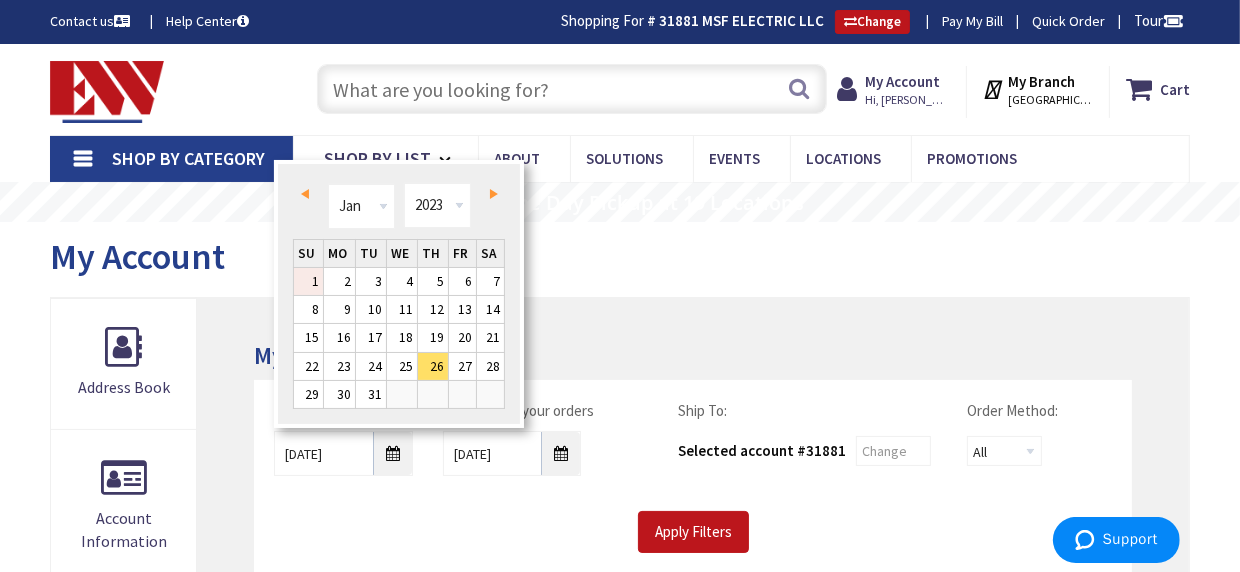 click on "1" at bounding box center [308, 281] 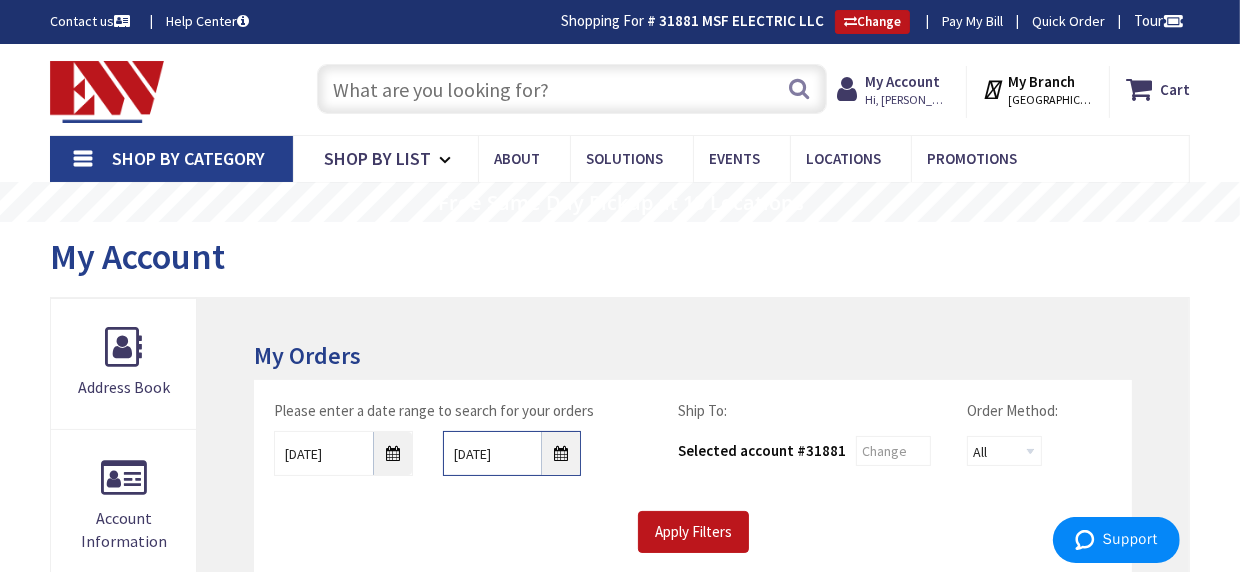 click on "7/2/2025" at bounding box center (512, 453) 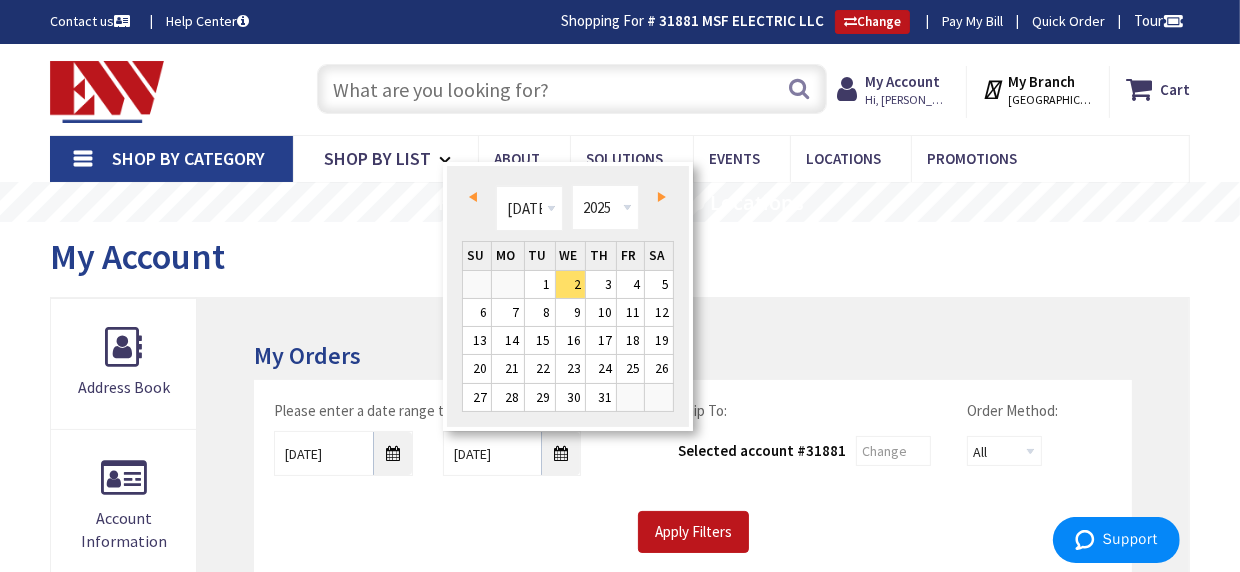 click on "Prev" at bounding box center [473, 197] 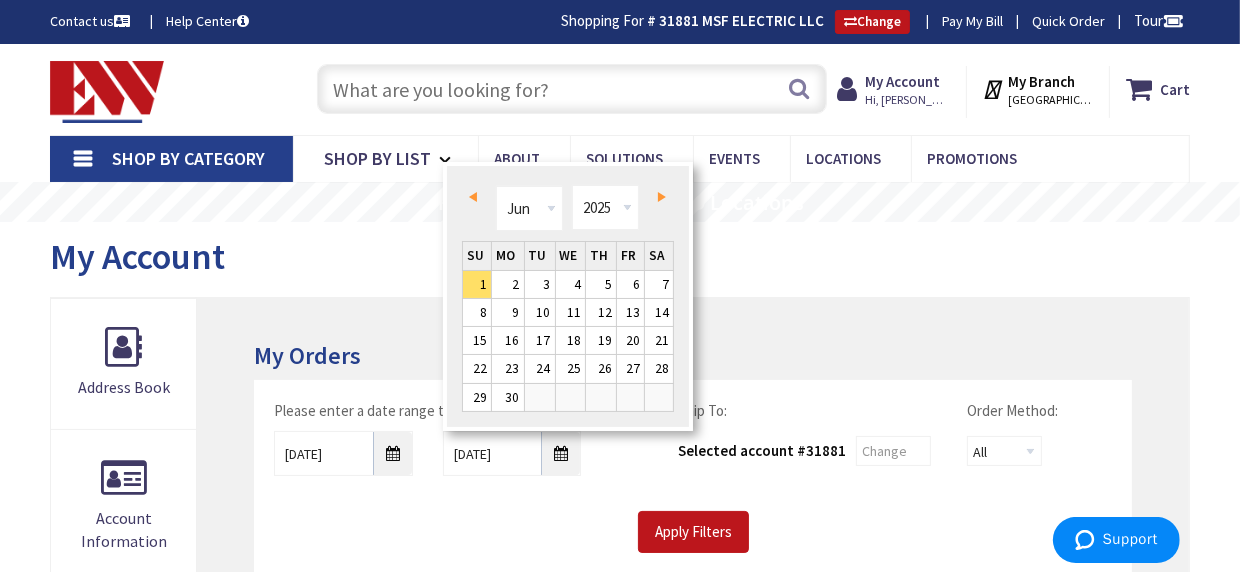 click on "Prev" at bounding box center (473, 197) 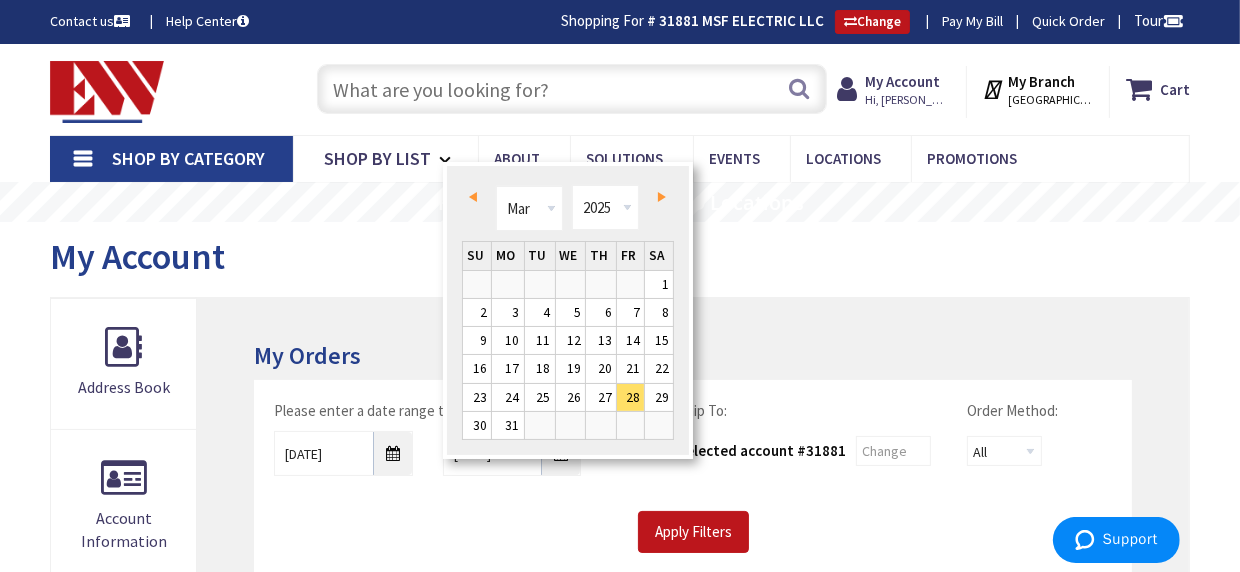 click on "Prev" at bounding box center (473, 197) 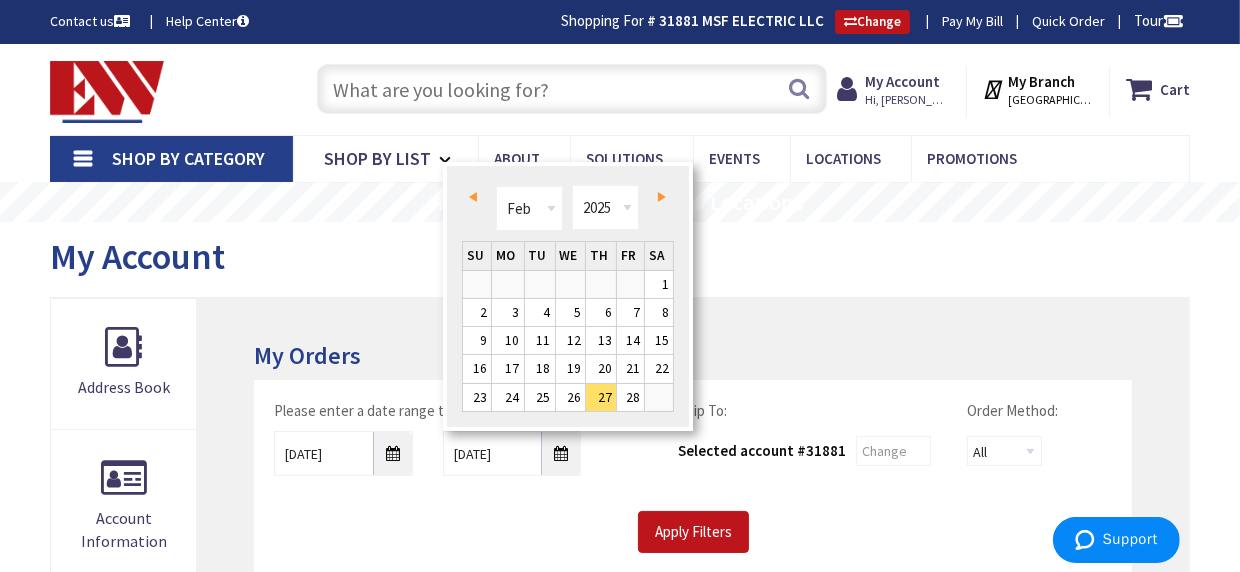 click on "Prev" at bounding box center (473, 197) 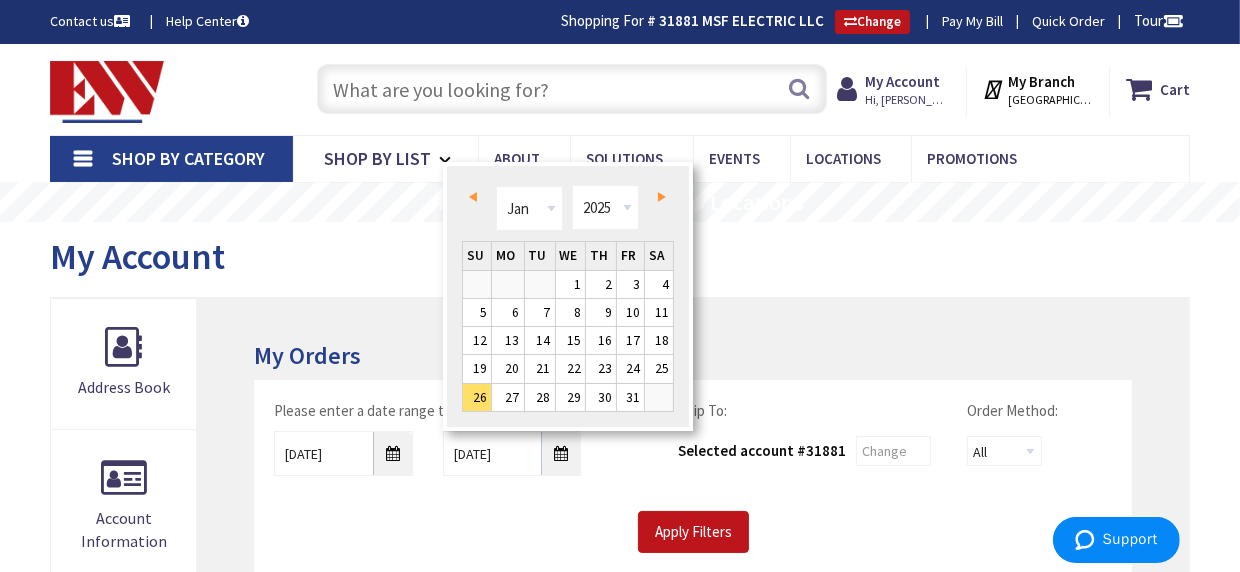 click on "Prev" at bounding box center [473, 197] 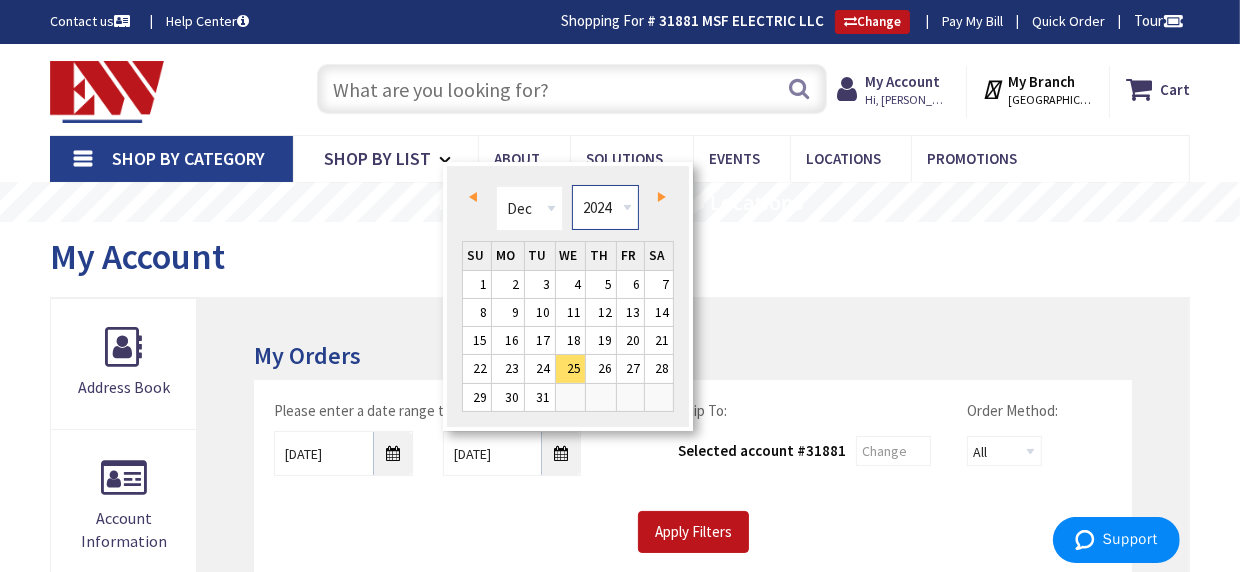 click on "1980 1981 1982 1983 1984 1985 1986 1987 1988 1989 1990 1991 1992 1993 1994 1995 1996 1997 1998 1999 2000 2001 2002 2003 2004 2005 2006 2007 2008 2009 2010 2011 2012 2013 2014 2015 2016 2017 2018 2019 2020 2021 2022 2023 2024 2025 2026 2027 2028 2029 2030 2031 2032 2033 2034 2035 2036 2037 2038 2039 2040 2041 2042 2043 2044 2045 2046 2047 2048 2049 2050 2051 2052 2053 2054 2055 2056 2057 2058 2059 2060 2061 2062 2063 2064 2065 2066 2067 2068 2069 2070 2071 2072 2073 2074 2075 2076 2077 2078 2079 2080 2081 2082 2083 2084 2085 2086 2087 2088 2089 2090 2091 2092 2093 2094 2095 2096 2097 2098 2099 2100 2101 2102 2103 2104 2105 2106 2107 2108 2109 2110 2111 2112 2113 2114 2115 2116 2117 2118 2119 2120 2121 2122 2123 2124 2125 2126 2127 2128 2129 2130 2131 2132 2133 2134 2135 2136 2137 2138 2139 2140 2141 2142 2143 2144 2145 2146 2147 2148 2149 2150 2151 2152 2153 2154 2155 2156 2157 2158 2159 2160 2161 2162 2163 2164 2165 2166 2167 2168 2169 2170 2171 2172 2173 2174 2175 2176 2177 2178 2179 2180 2181 2182 2183 2184" at bounding box center (605, 207) 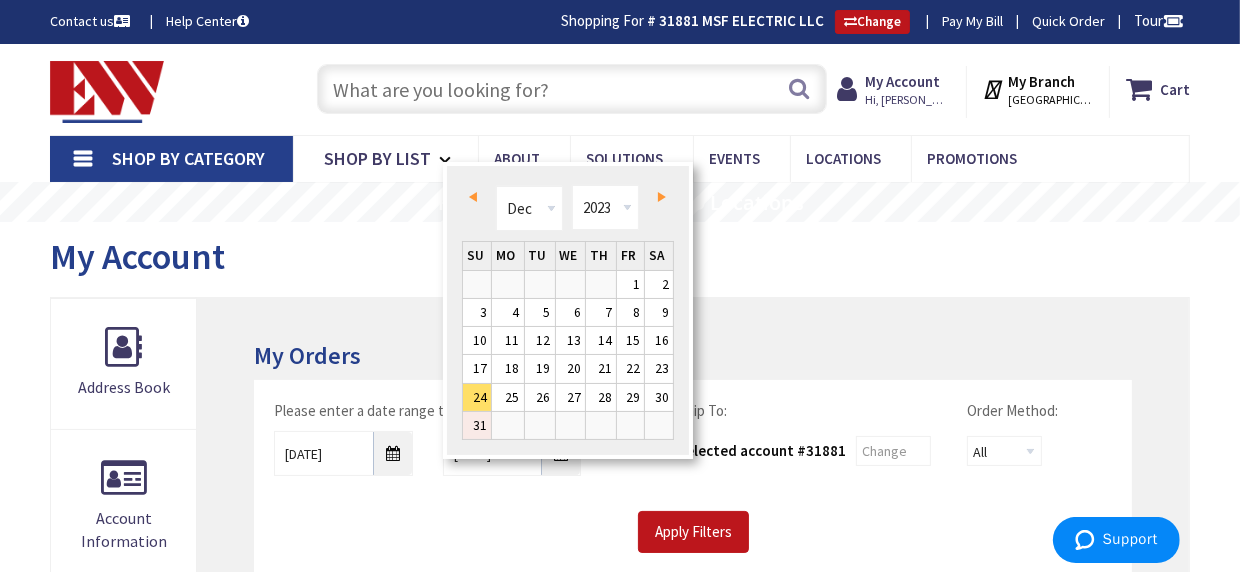 click on "31" at bounding box center (477, 425) 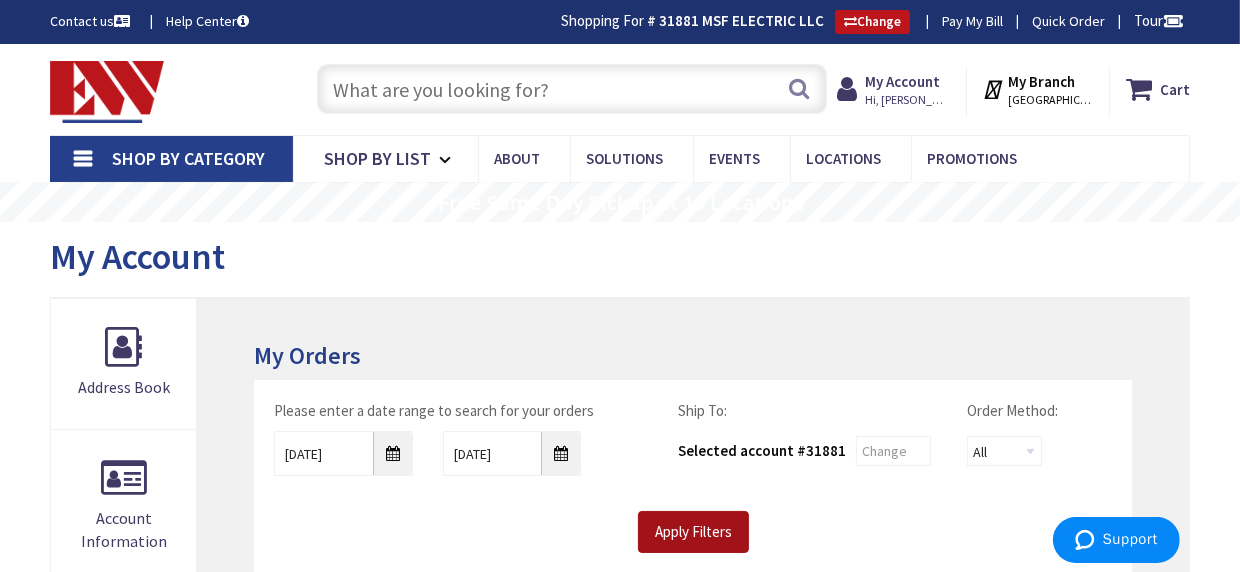 click on "Apply Filters" at bounding box center (693, 532) 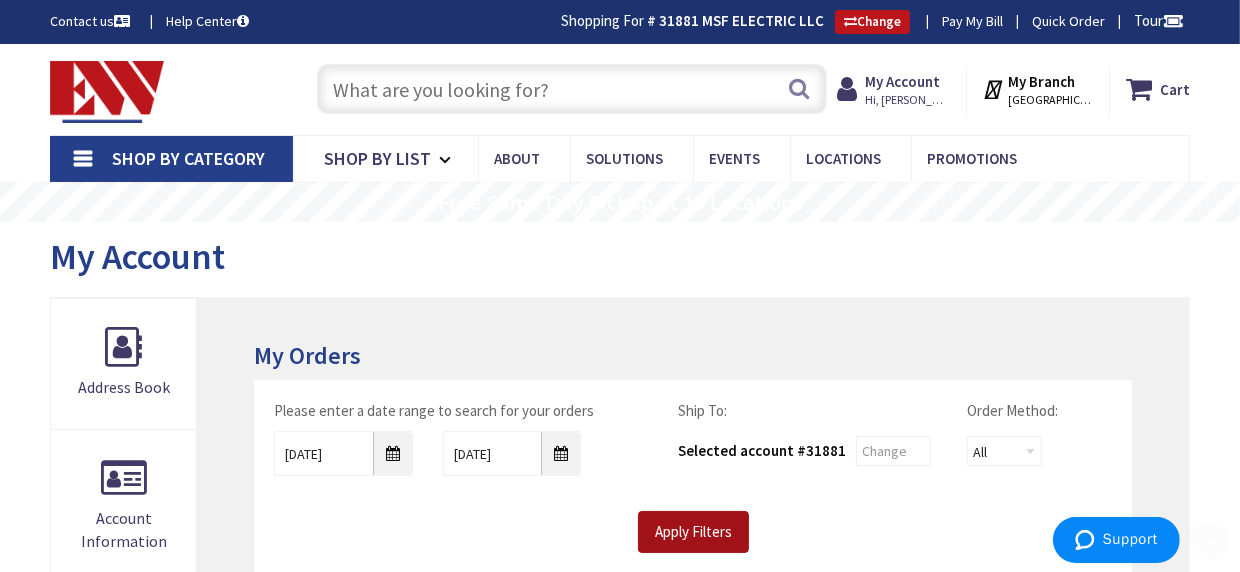scroll, scrollTop: 200, scrollLeft: 0, axis: vertical 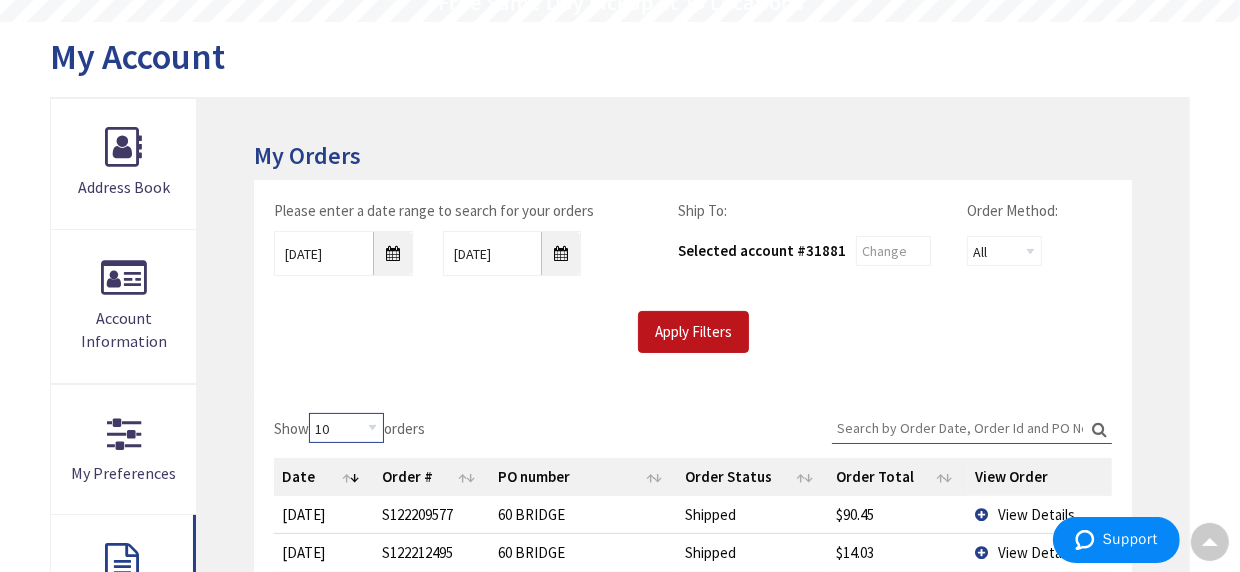 click on "10 25 50 100" at bounding box center (346, 428) 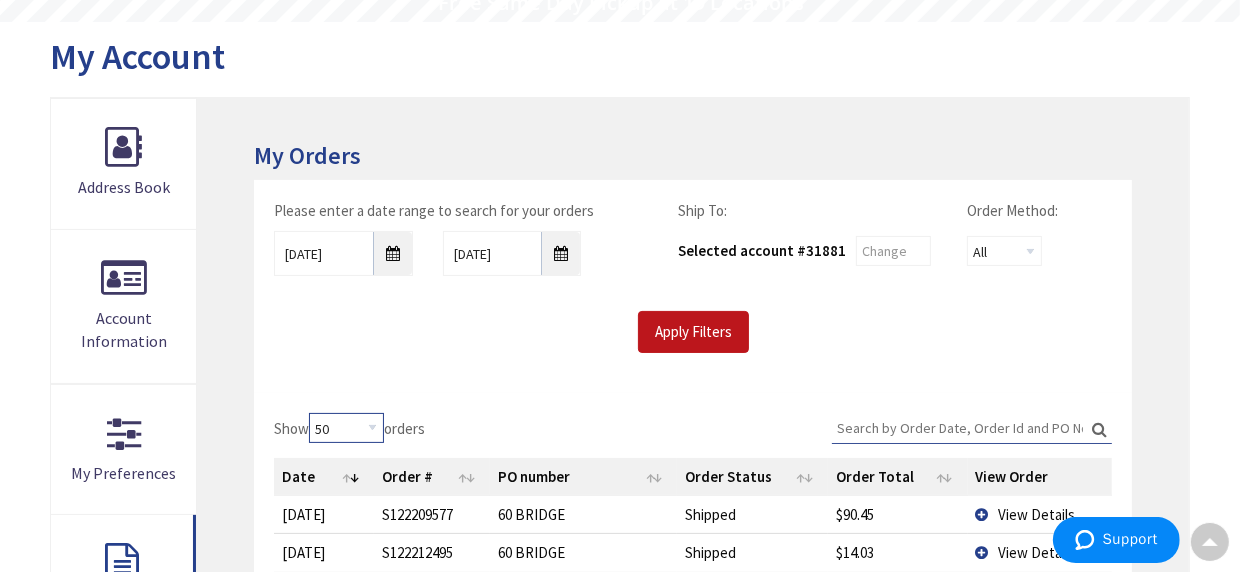 click on "10 25 50 100" at bounding box center [346, 428] 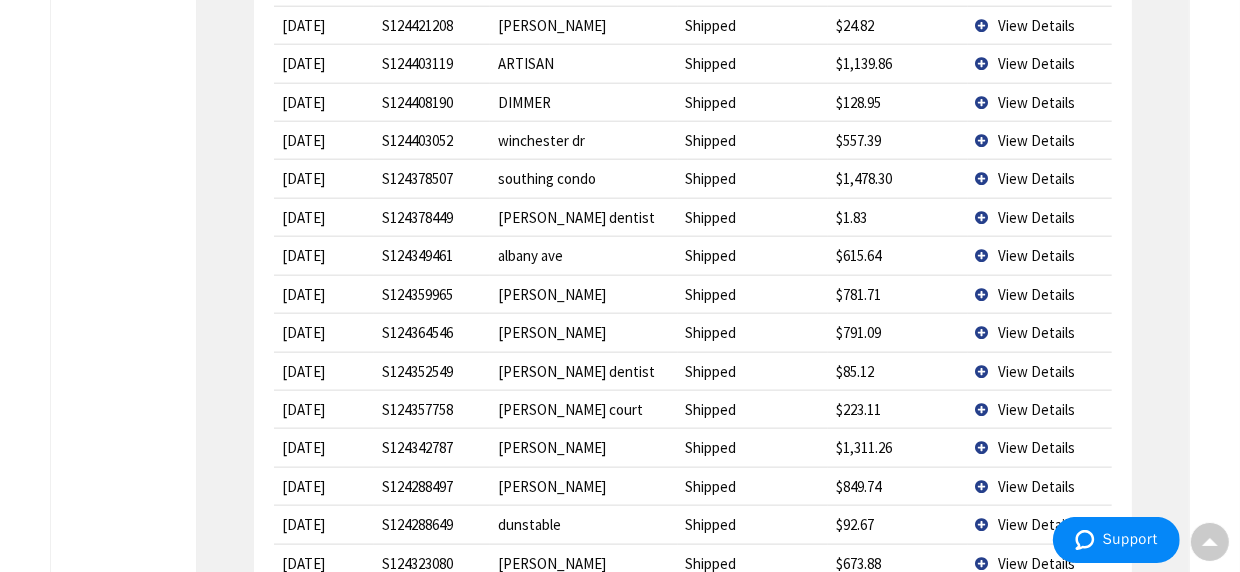 scroll, scrollTop: 2200, scrollLeft: 0, axis: vertical 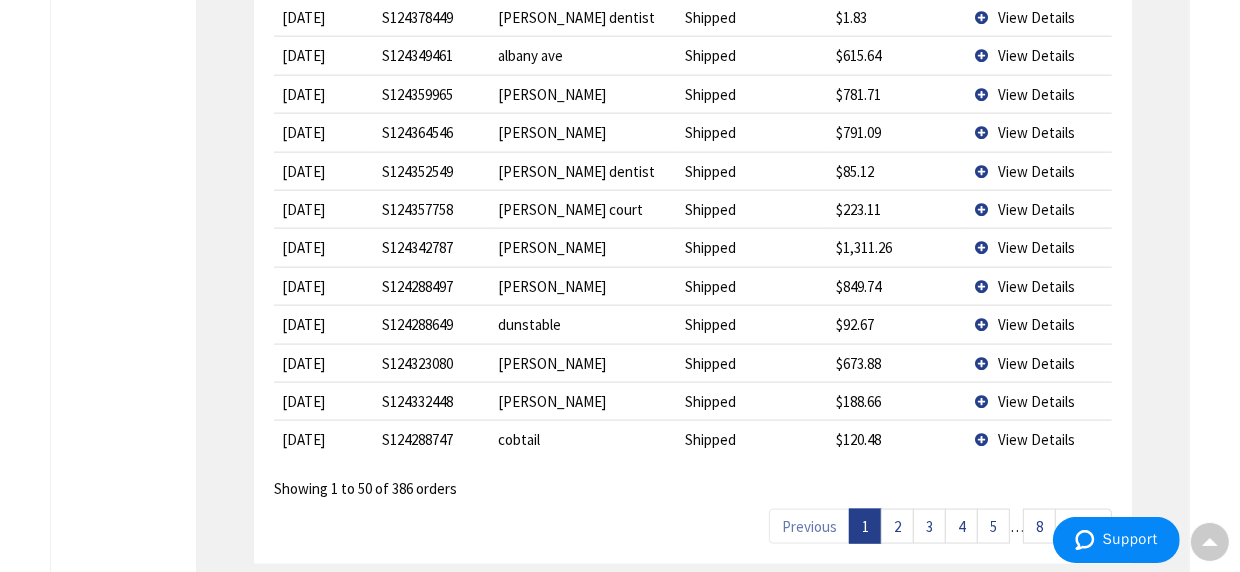 click on "2" at bounding box center [897, 526] 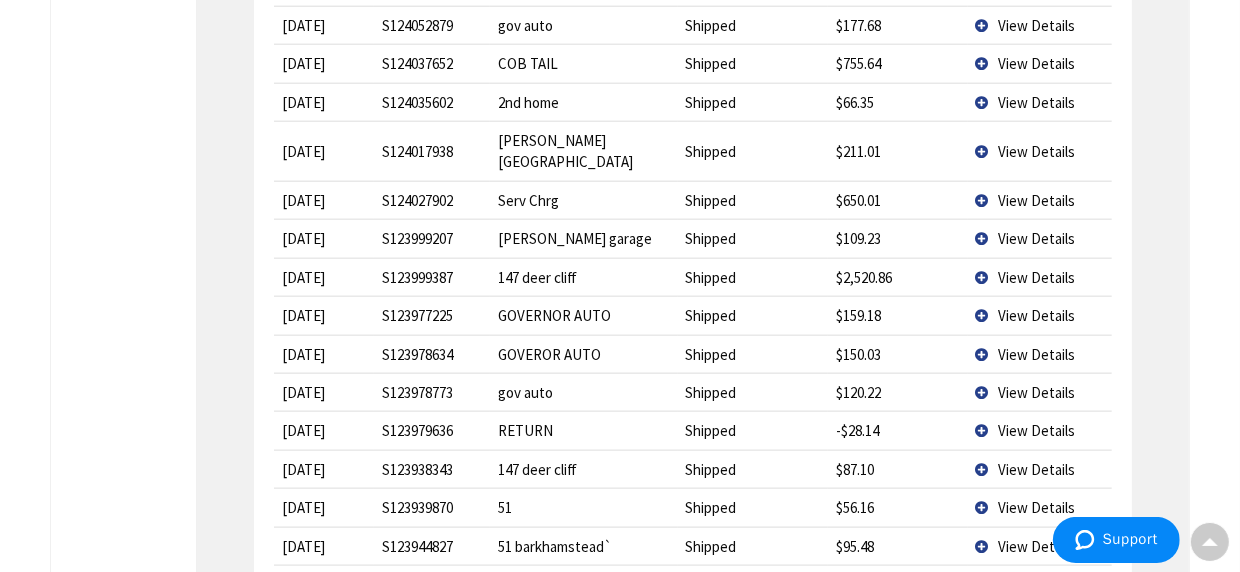 scroll, scrollTop: 2200, scrollLeft: 0, axis: vertical 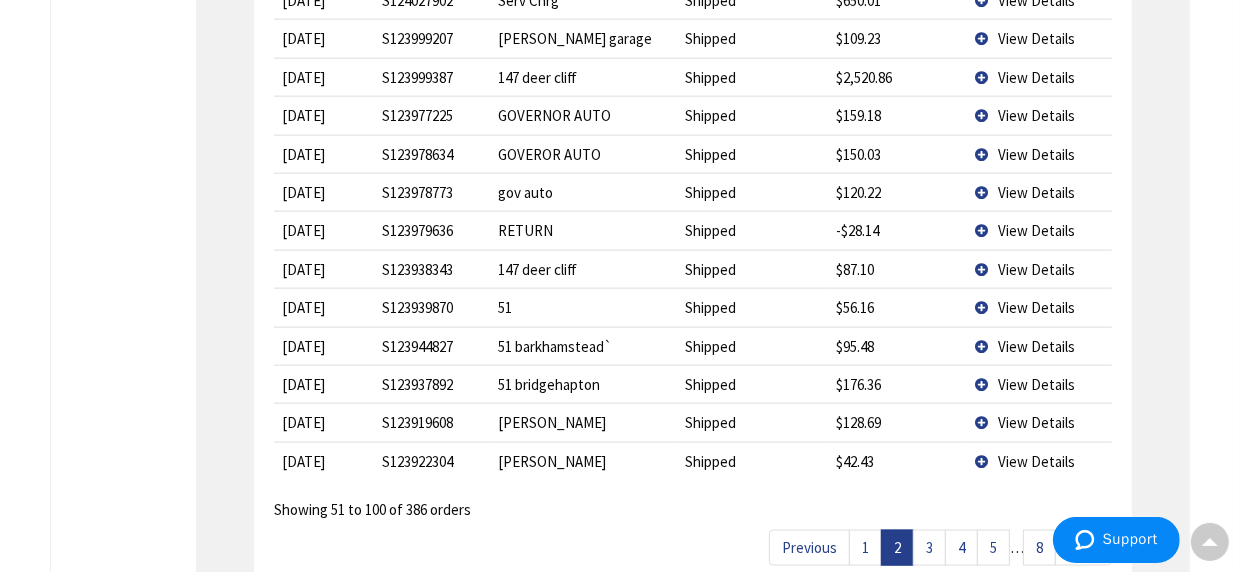 click on "3" at bounding box center (929, 547) 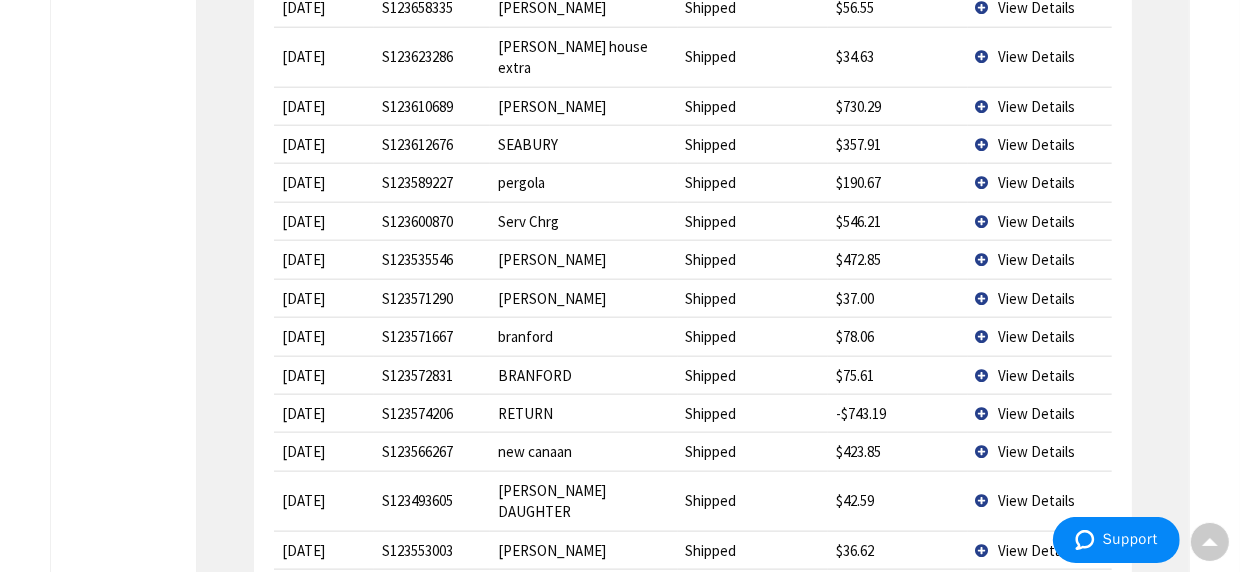 scroll, scrollTop: 2200, scrollLeft: 0, axis: vertical 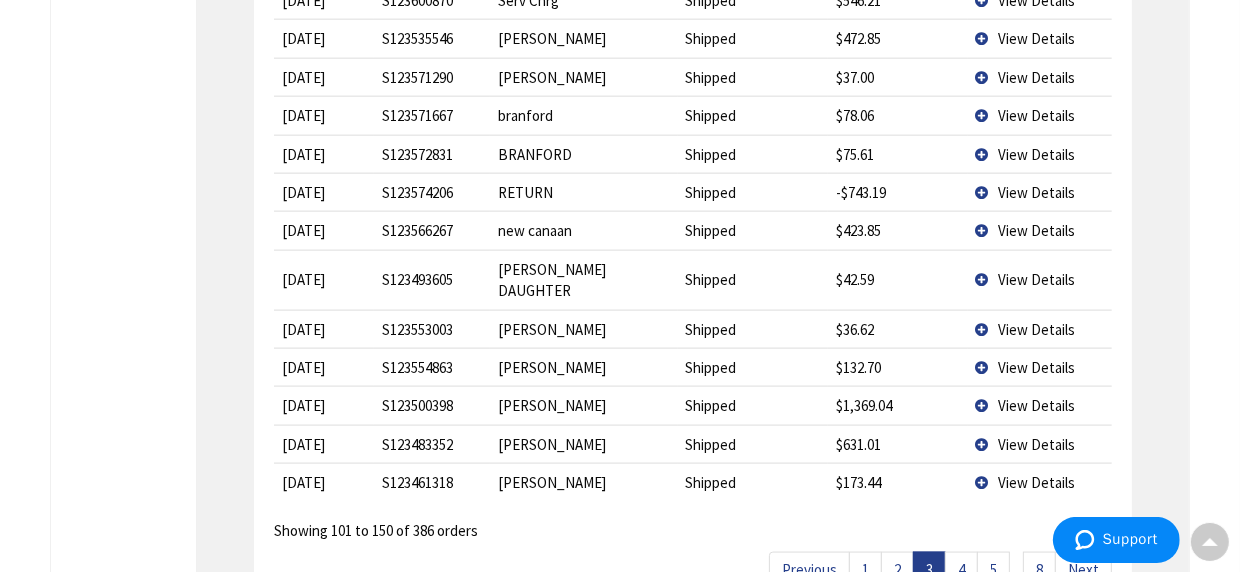 click on "4" at bounding box center [961, 569] 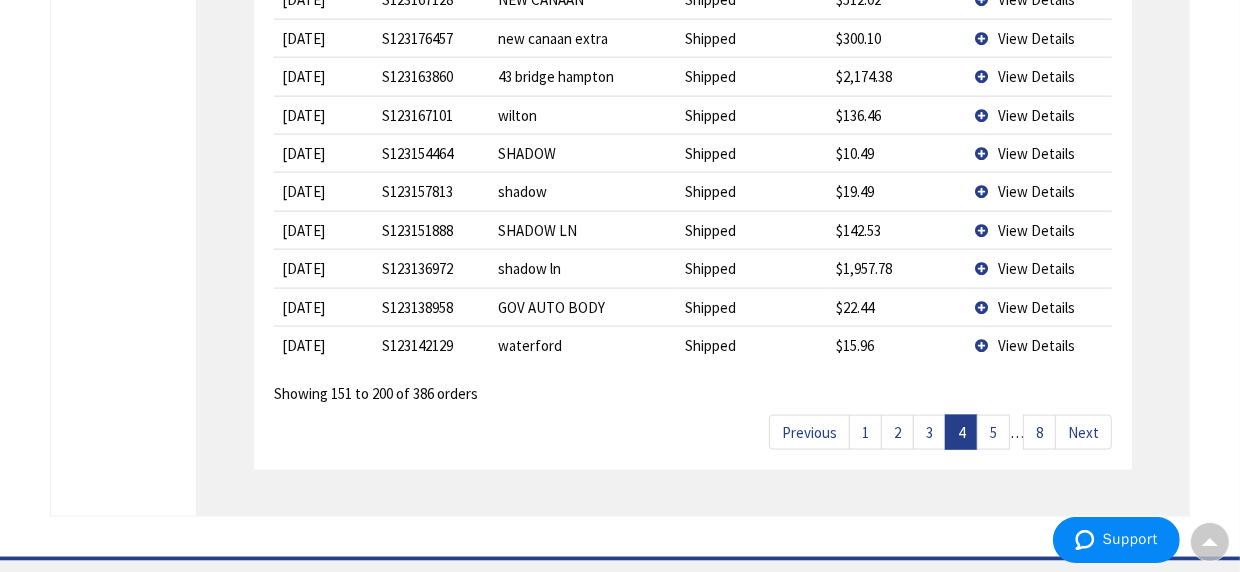 scroll, scrollTop: 2300, scrollLeft: 0, axis: vertical 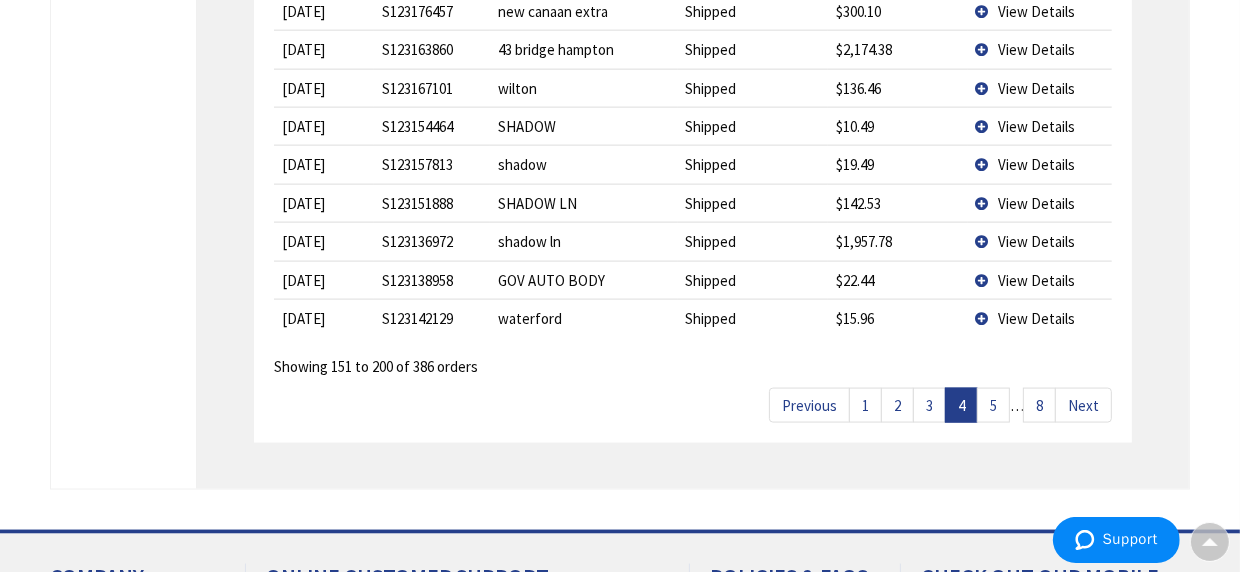 click on "5" at bounding box center (993, 405) 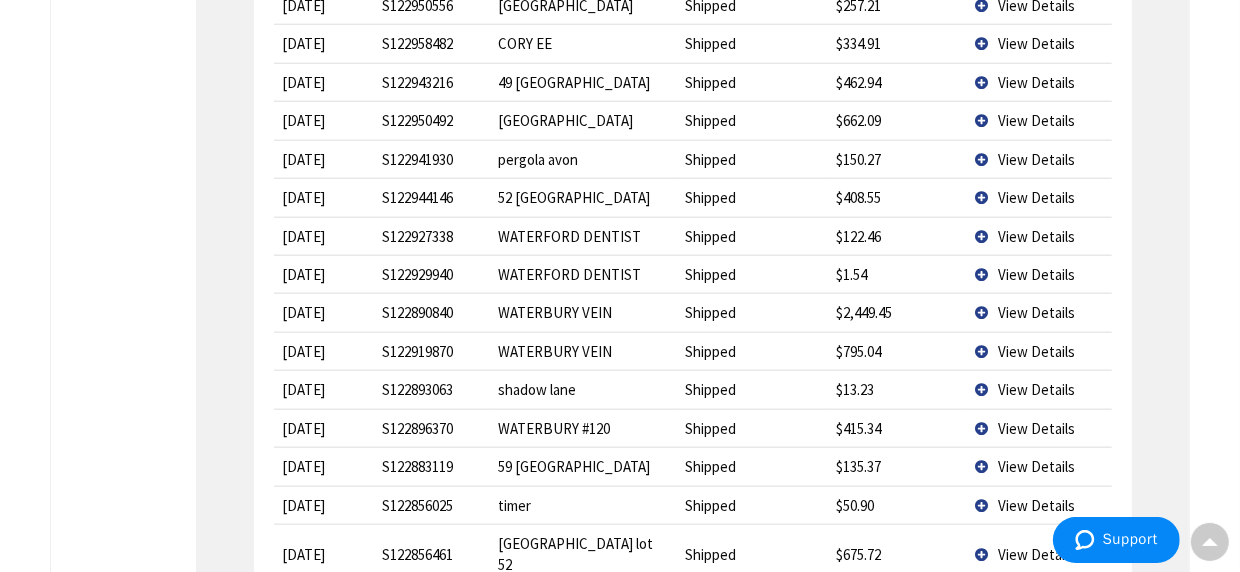 scroll, scrollTop: 2200, scrollLeft: 0, axis: vertical 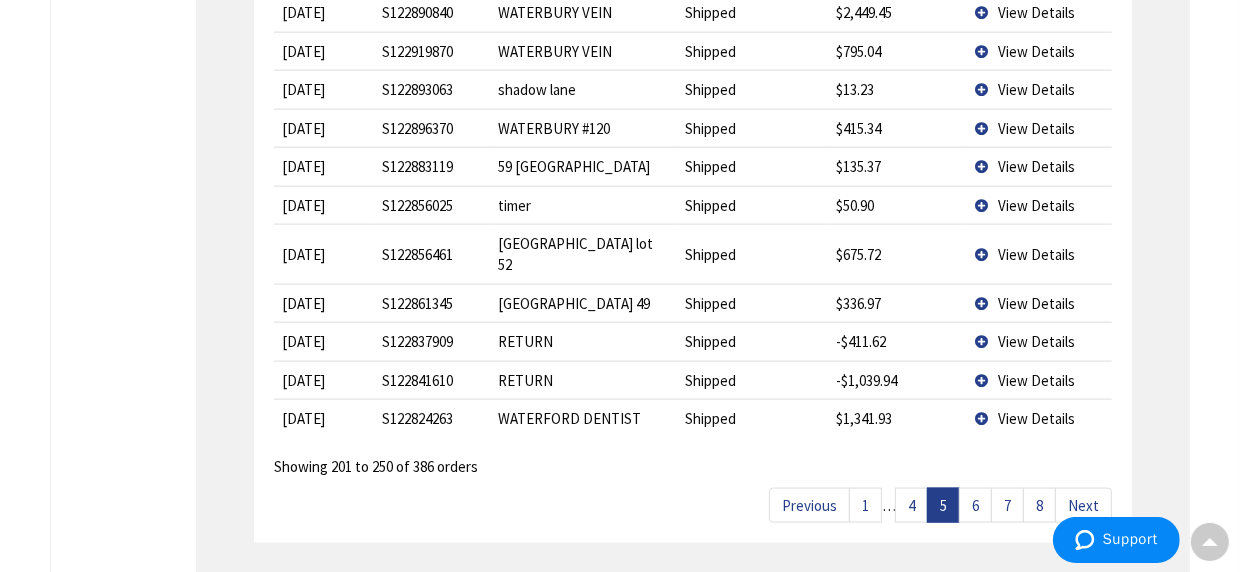 click on "6" at bounding box center [975, 505] 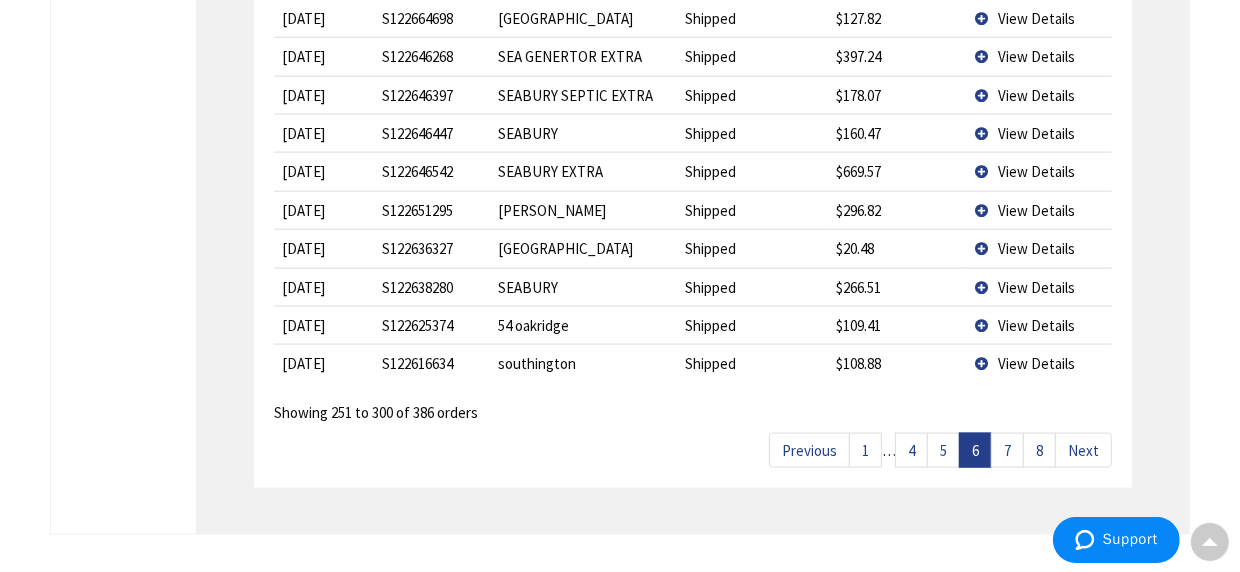 scroll, scrollTop: 2300, scrollLeft: 0, axis: vertical 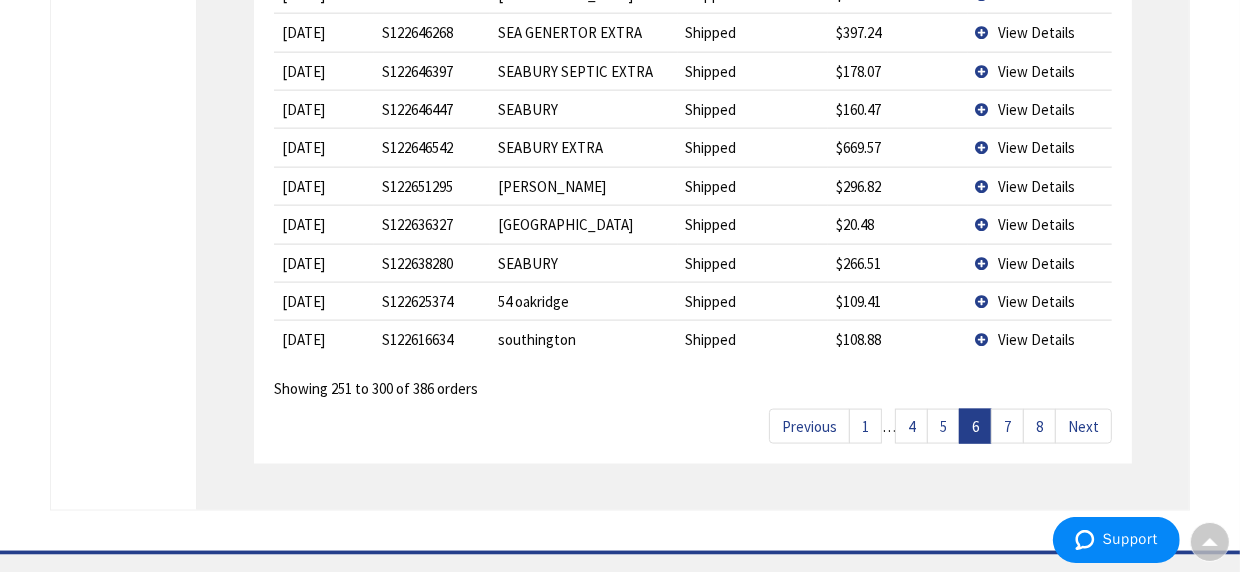 click on "7" at bounding box center [1007, 426] 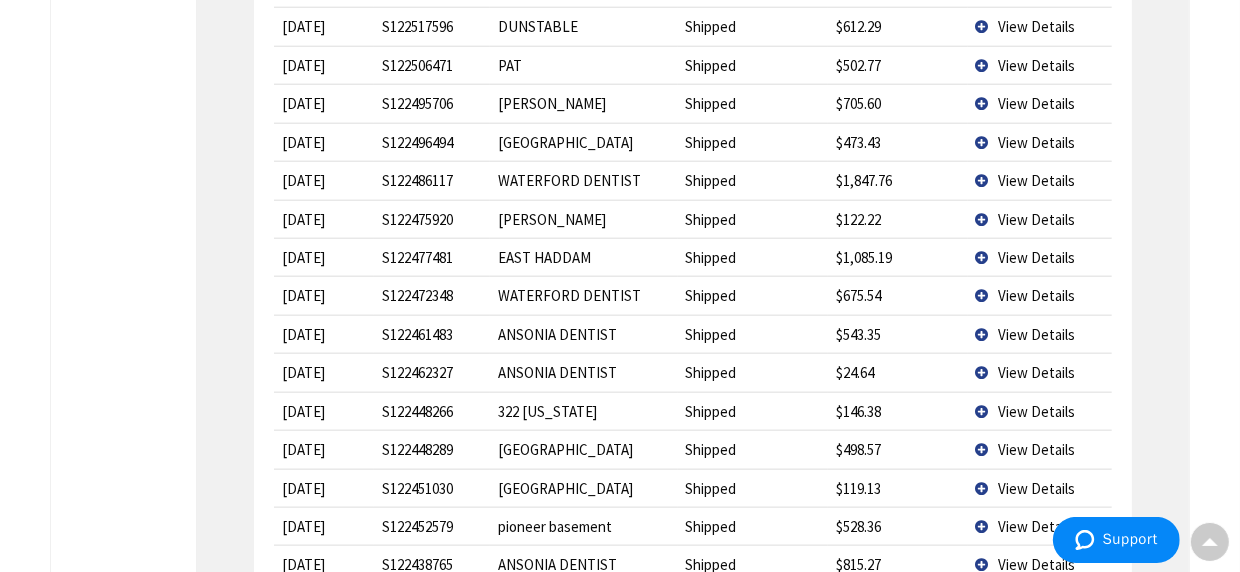 scroll, scrollTop: 2200, scrollLeft: 0, axis: vertical 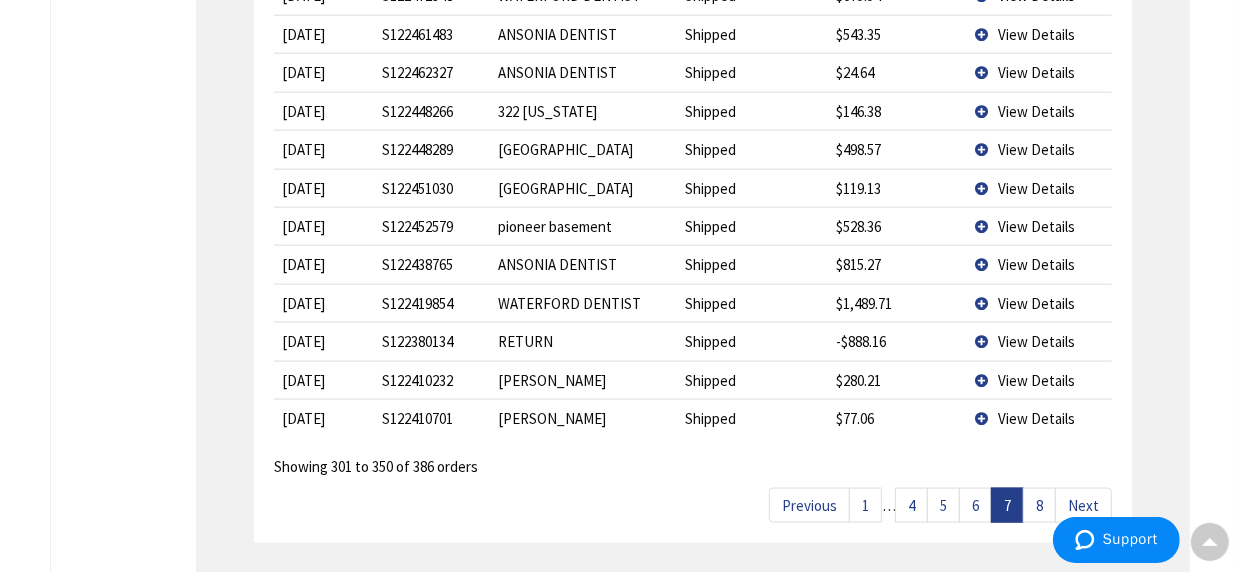 click on "8" at bounding box center [1039, 505] 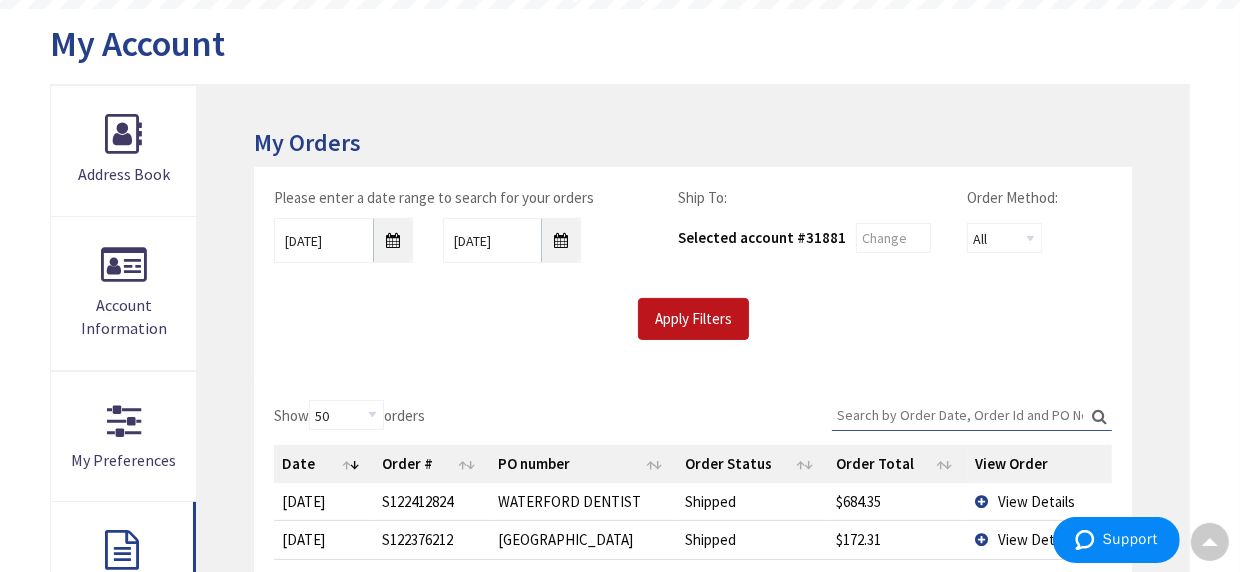 scroll, scrollTop: 211, scrollLeft: 0, axis: vertical 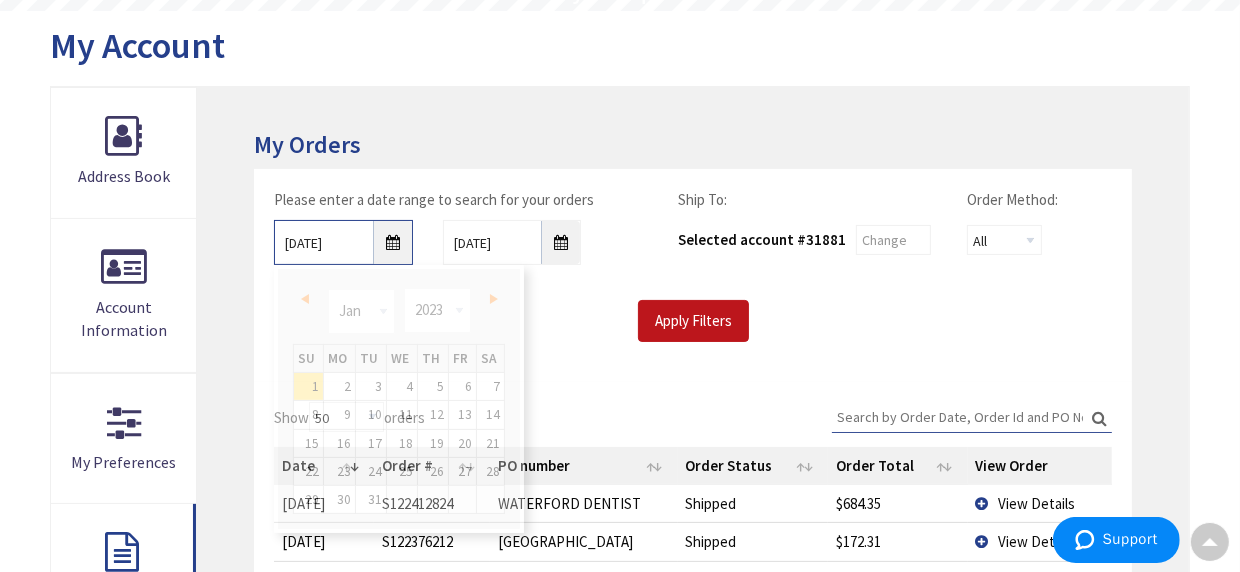 click on "01/01/2023" at bounding box center [343, 242] 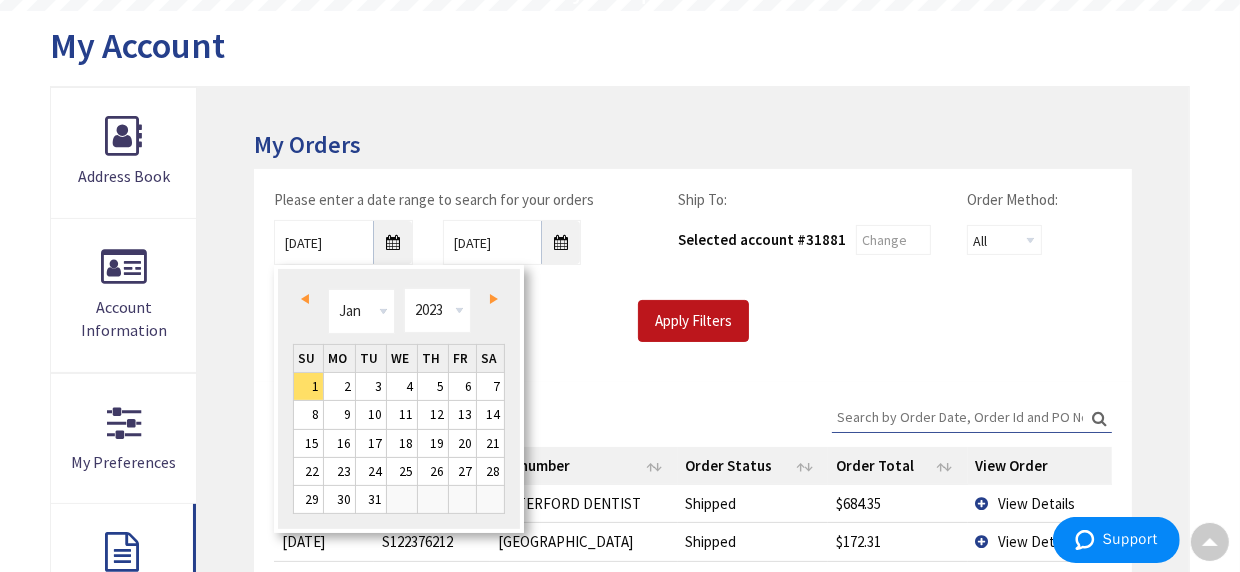 click on "Prev" at bounding box center (308, 299) 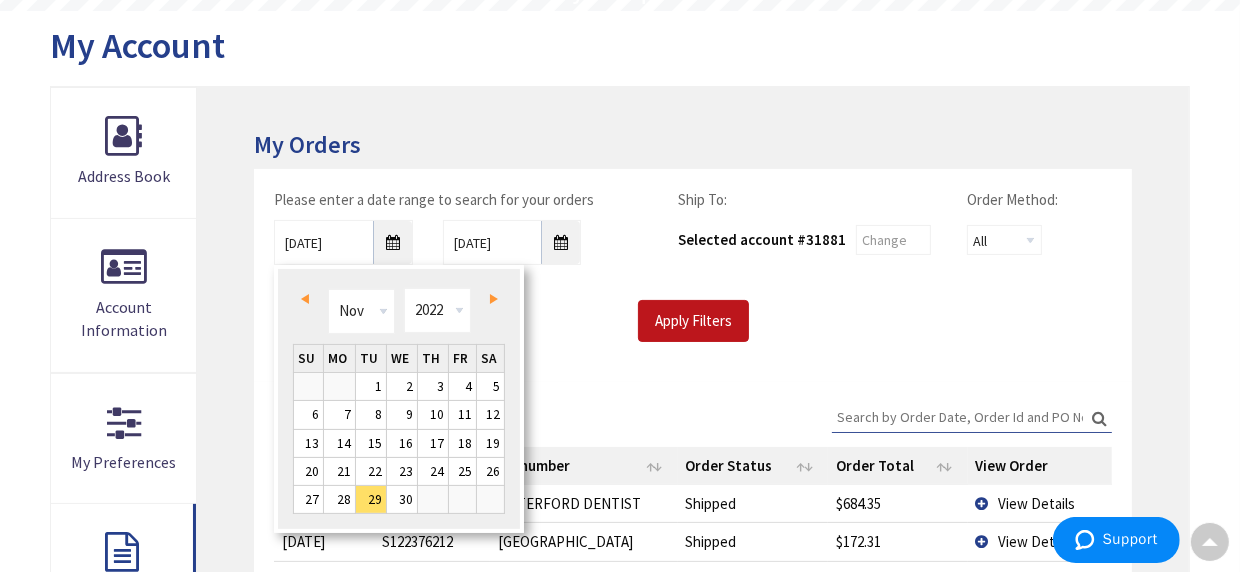 click on "Prev" at bounding box center [308, 299] 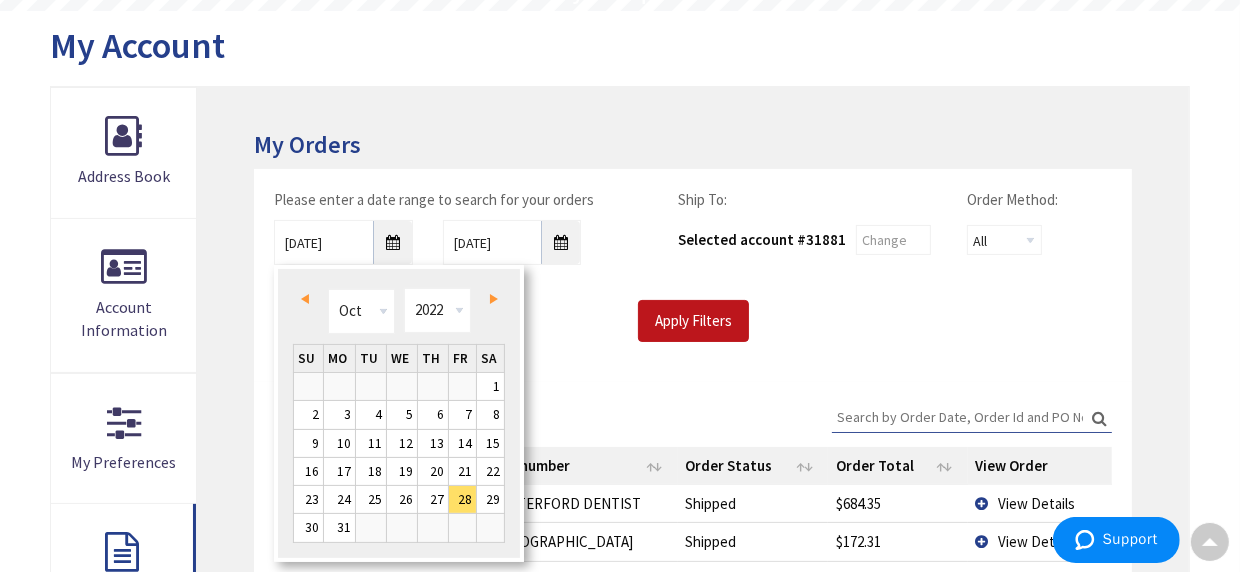 click on "Prev" at bounding box center (308, 299) 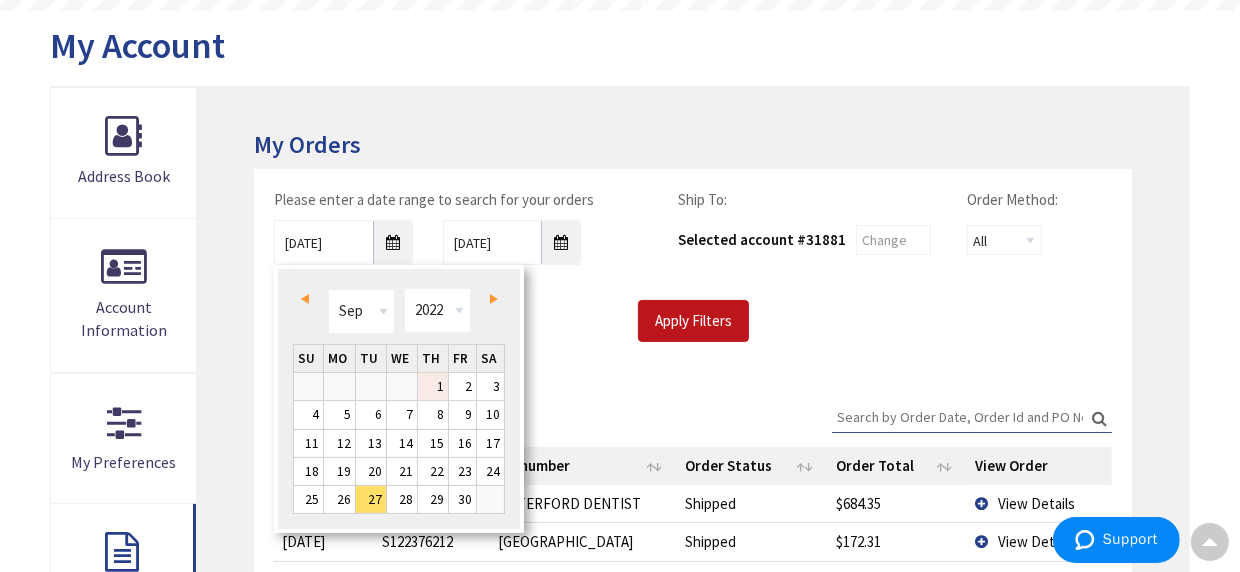 click on "1" at bounding box center [433, 386] 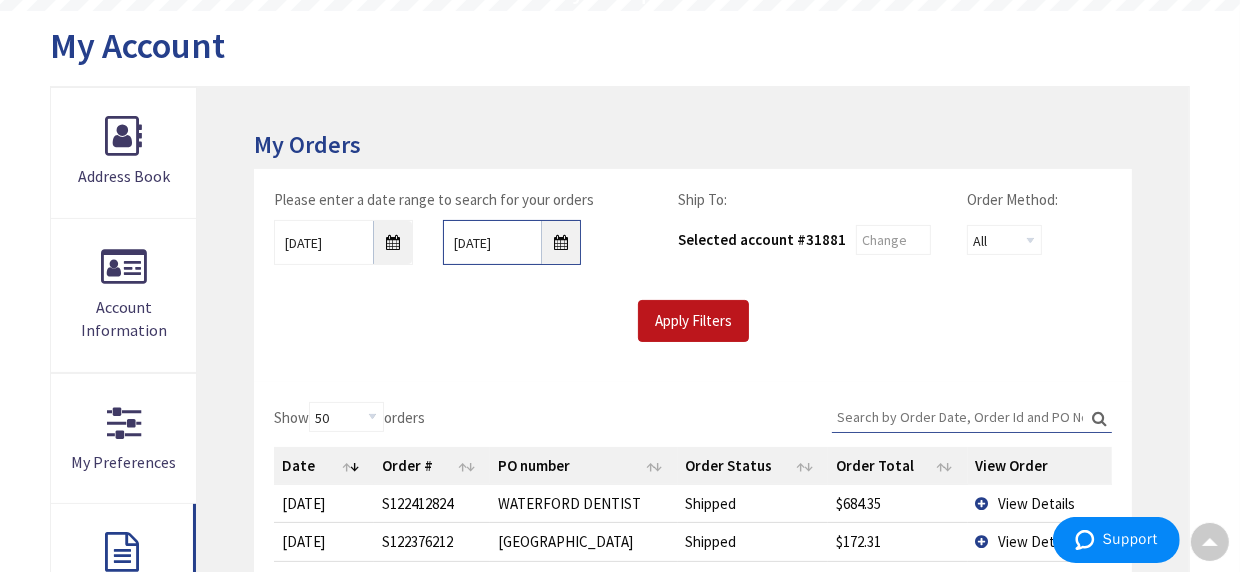 click on "12/31/2023" at bounding box center [512, 242] 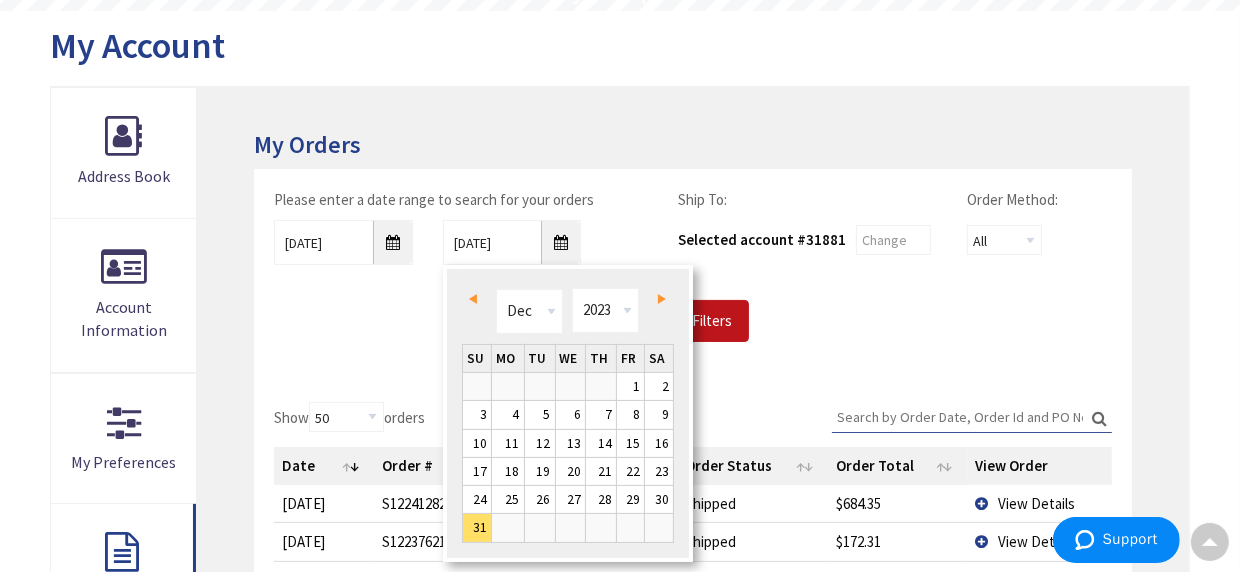 click on "Prev" at bounding box center (473, 299) 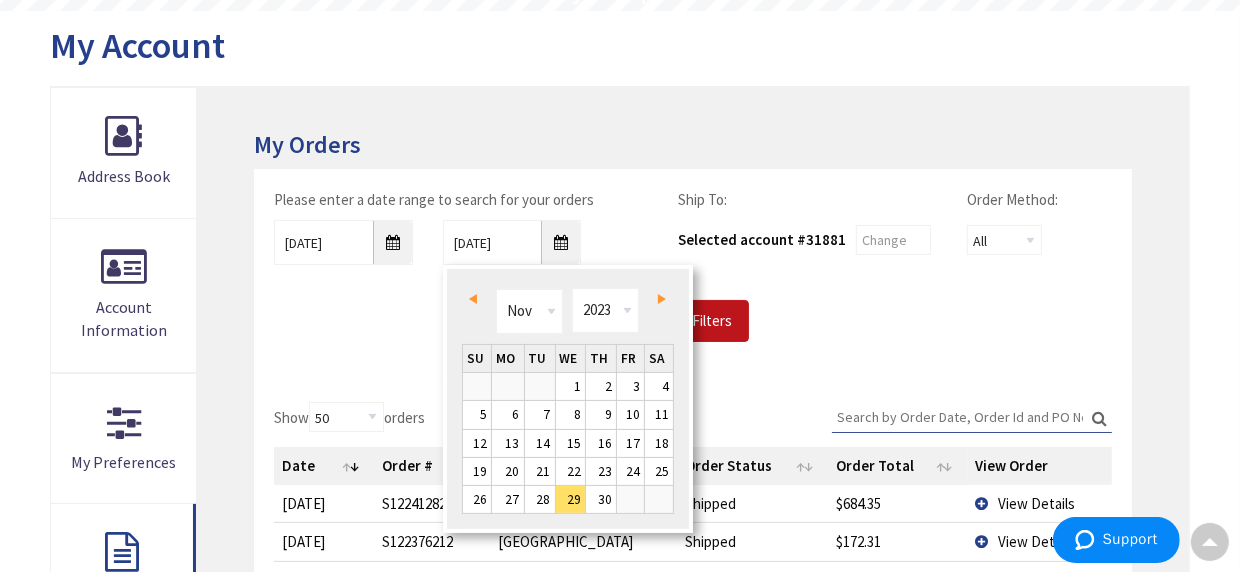 click on "Prev" at bounding box center [473, 299] 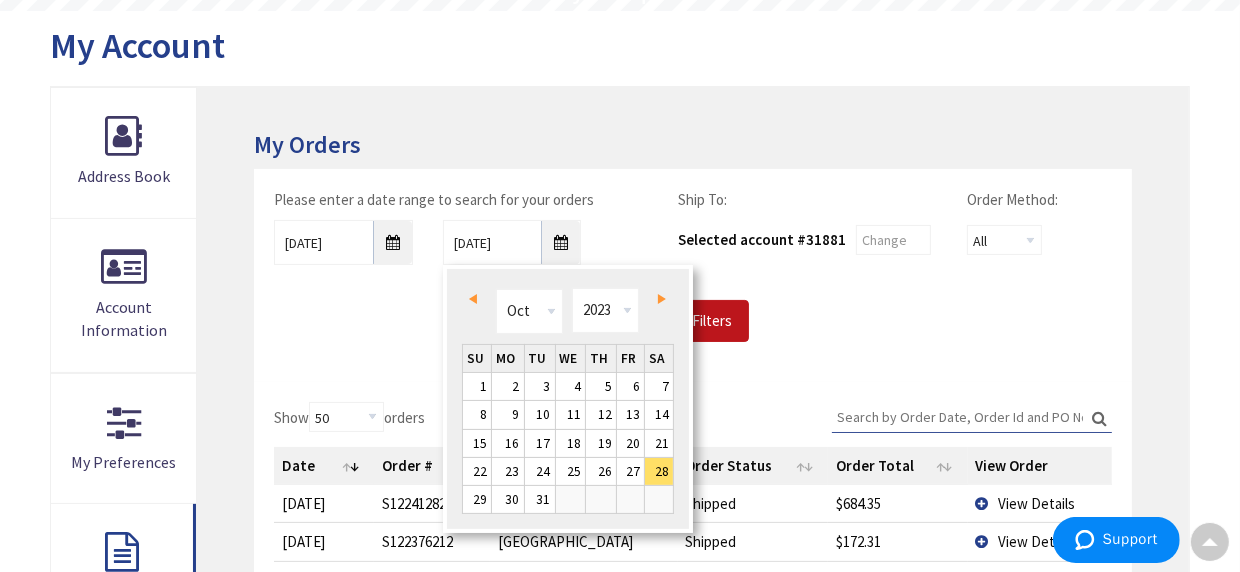 click on "Prev" at bounding box center [473, 299] 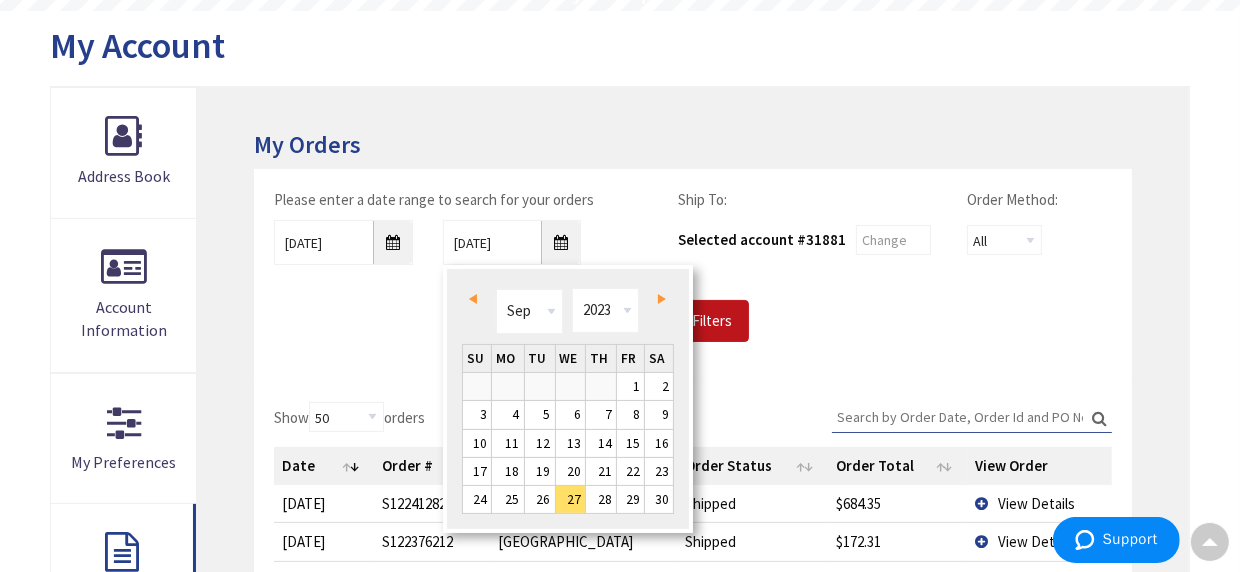 click on "Prev" at bounding box center (473, 299) 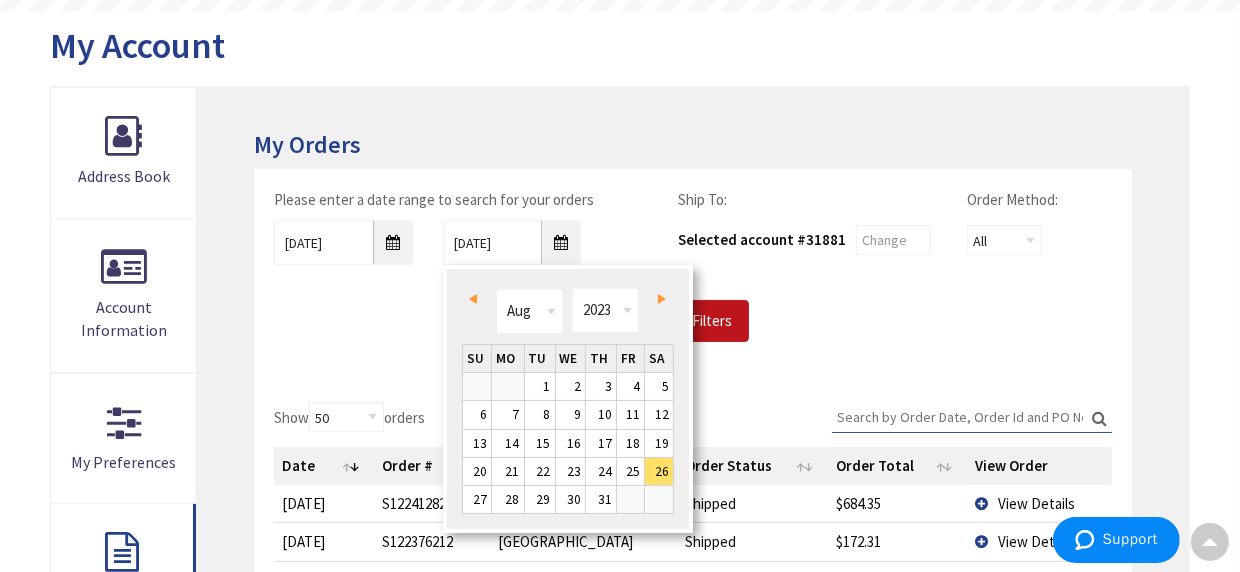 click on "Prev" at bounding box center (473, 299) 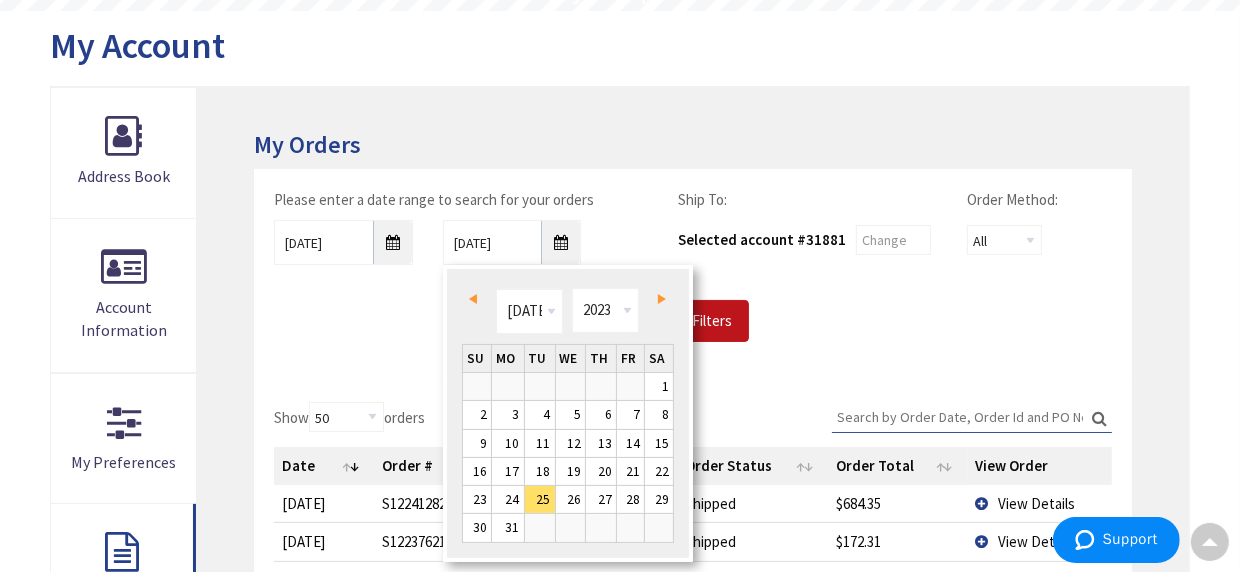 click on "Prev" at bounding box center (473, 299) 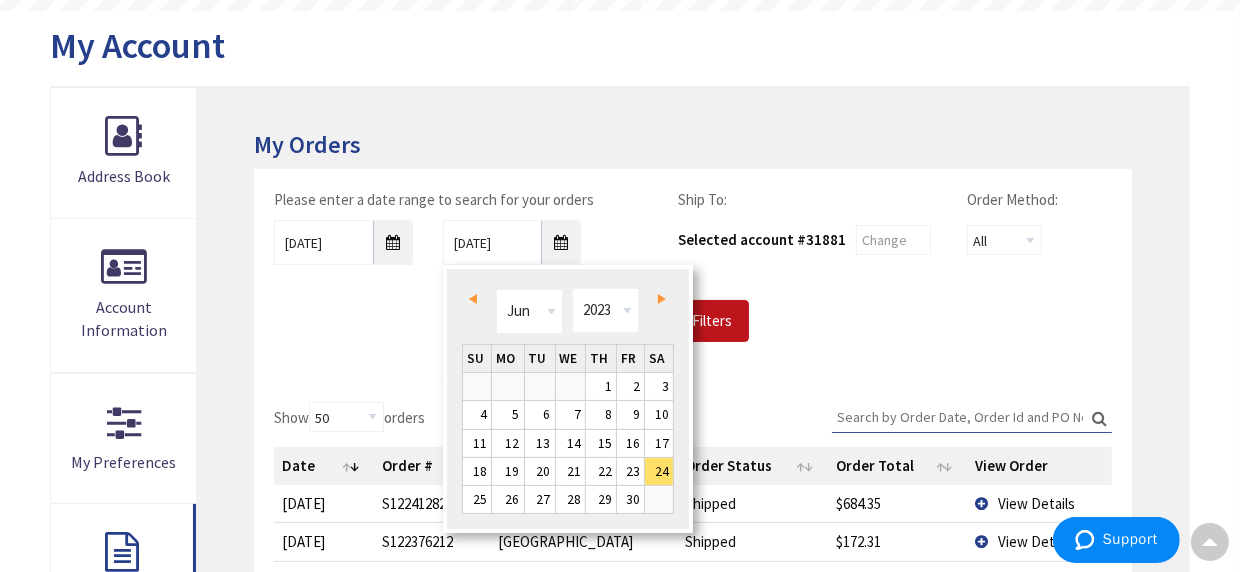 click on "Prev" at bounding box center [473, 299] 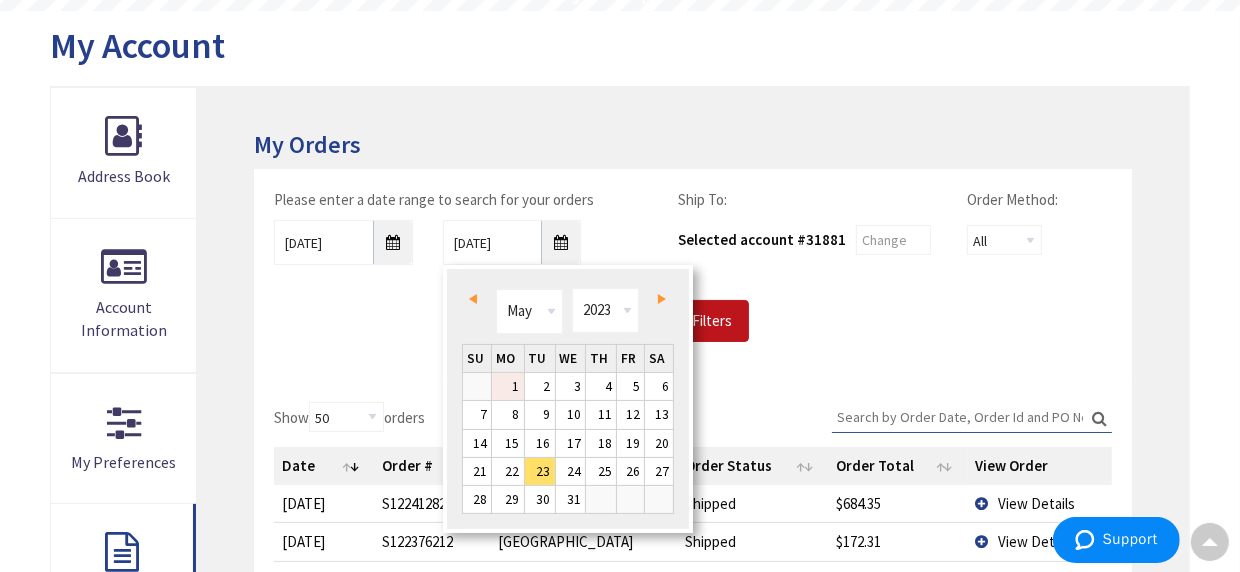 click on "1" at bounding box center (507, 386) 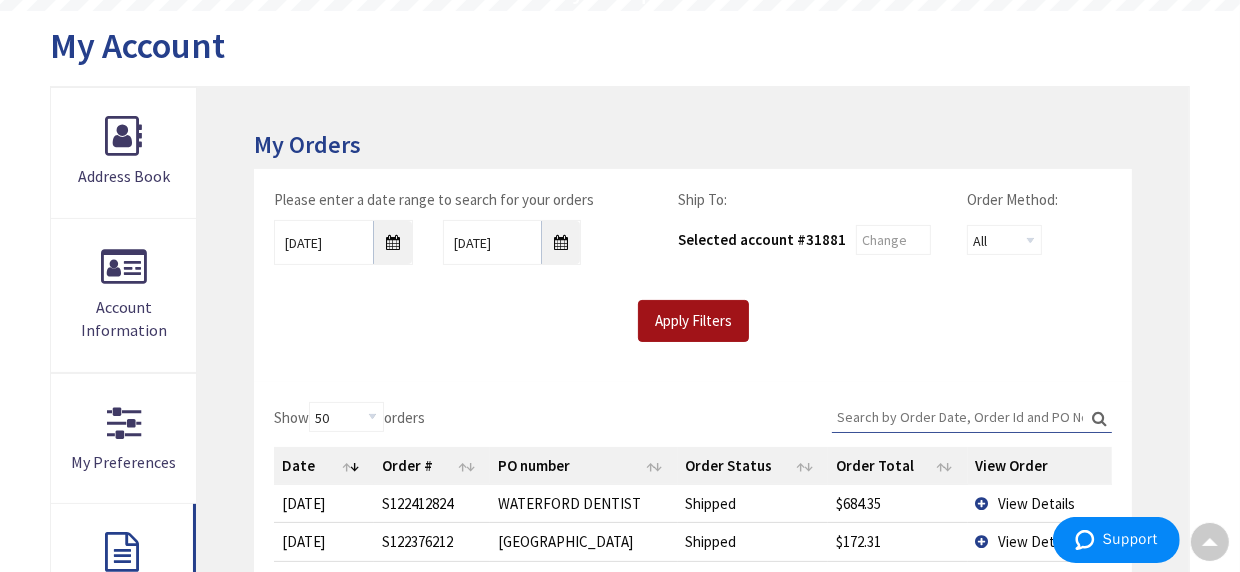 click on "Apply Filters" at bounding box center [693, 321] 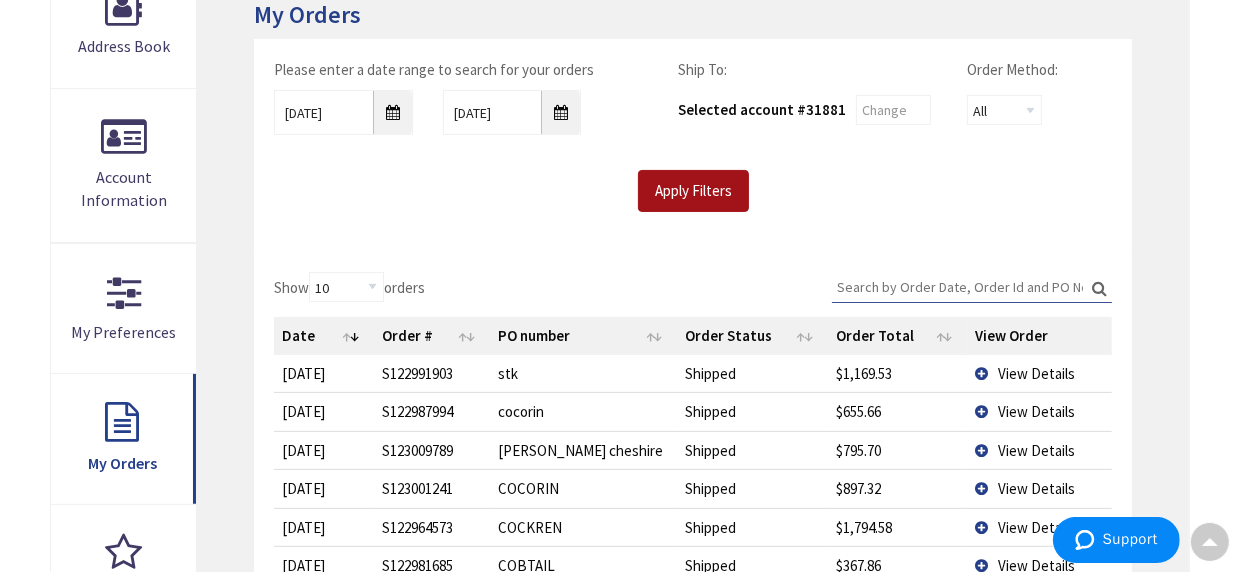 scroll, scrollTop: 211, scrollLeft: 0, axis: vertical 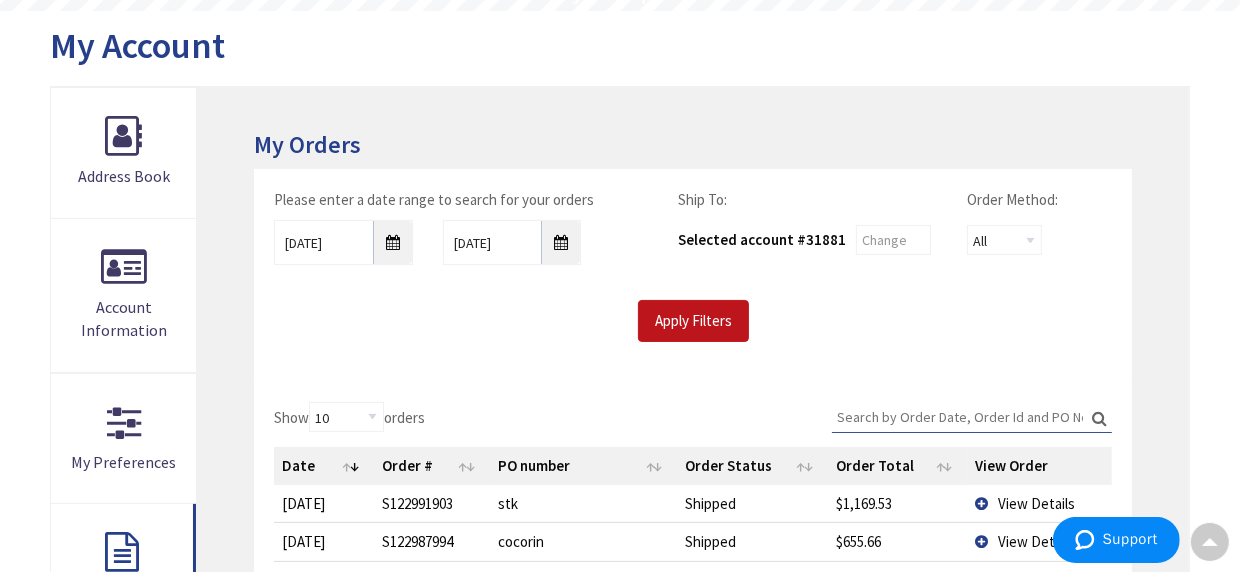 click on "Date" at bounding box center (324, 466) 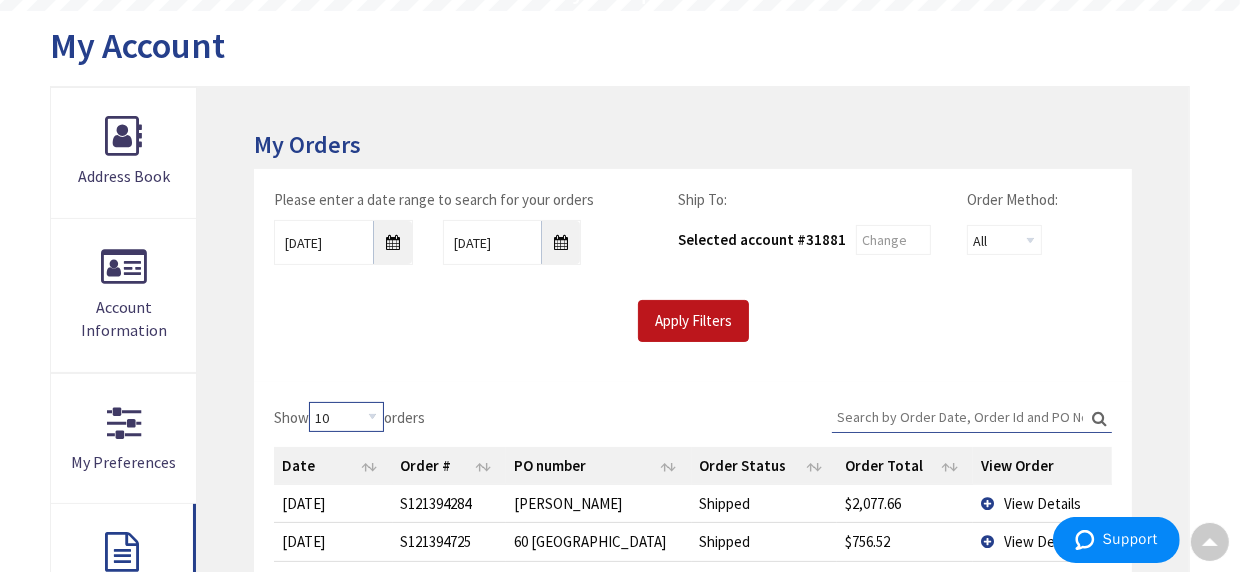 click on "10 25 50 100" at bounding box center (346, 417) 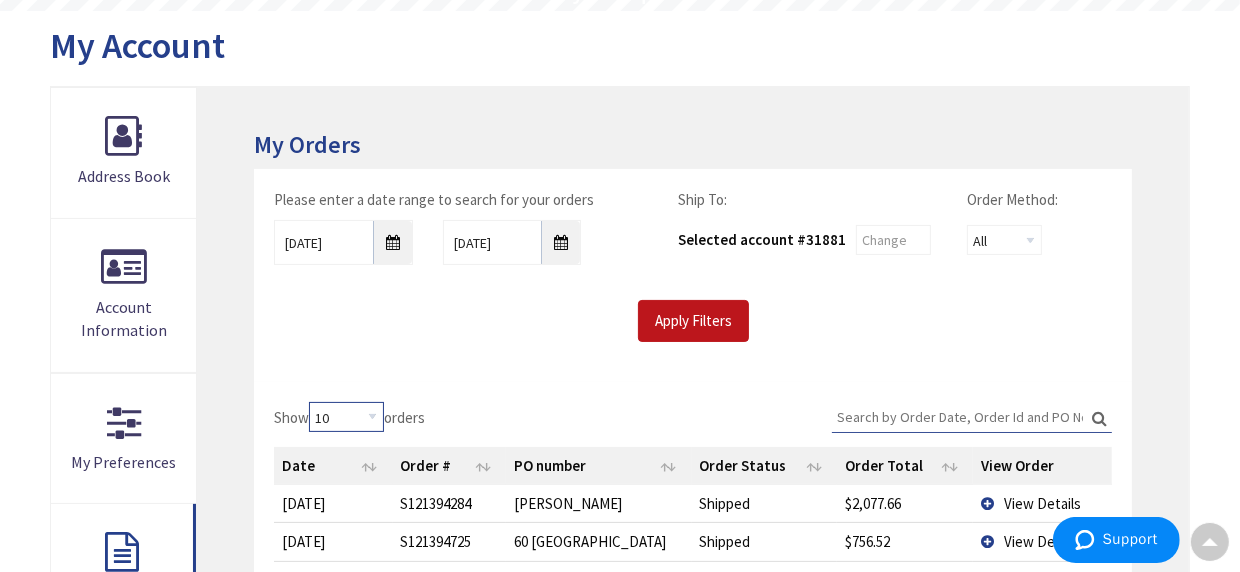 select on "100" 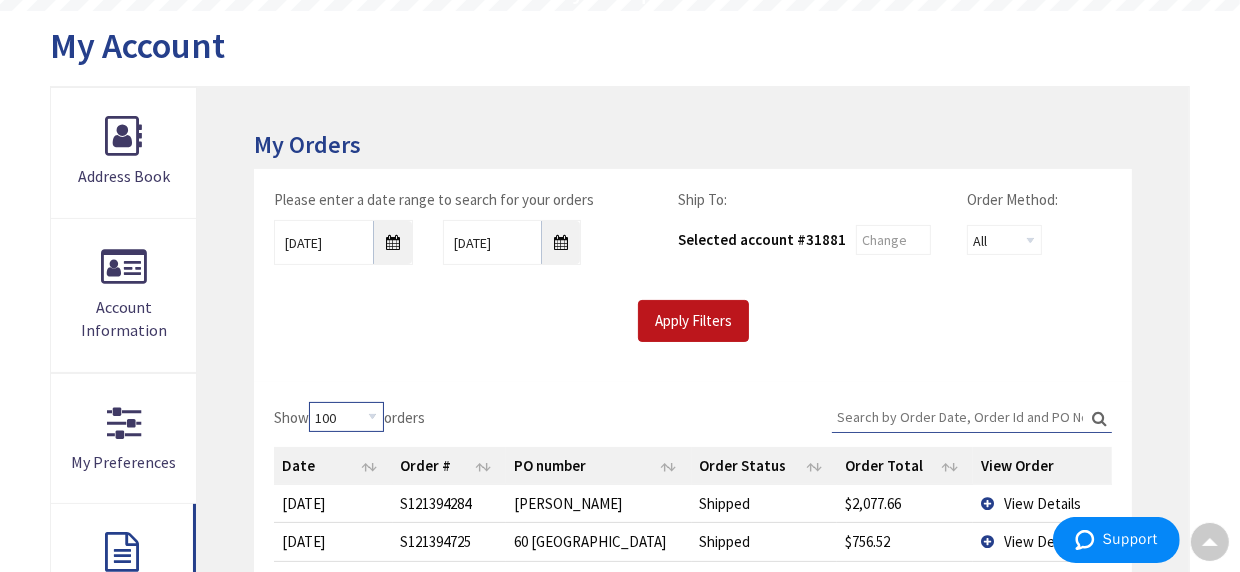click on "10 25 50 100" at bounding box center [346, 417] 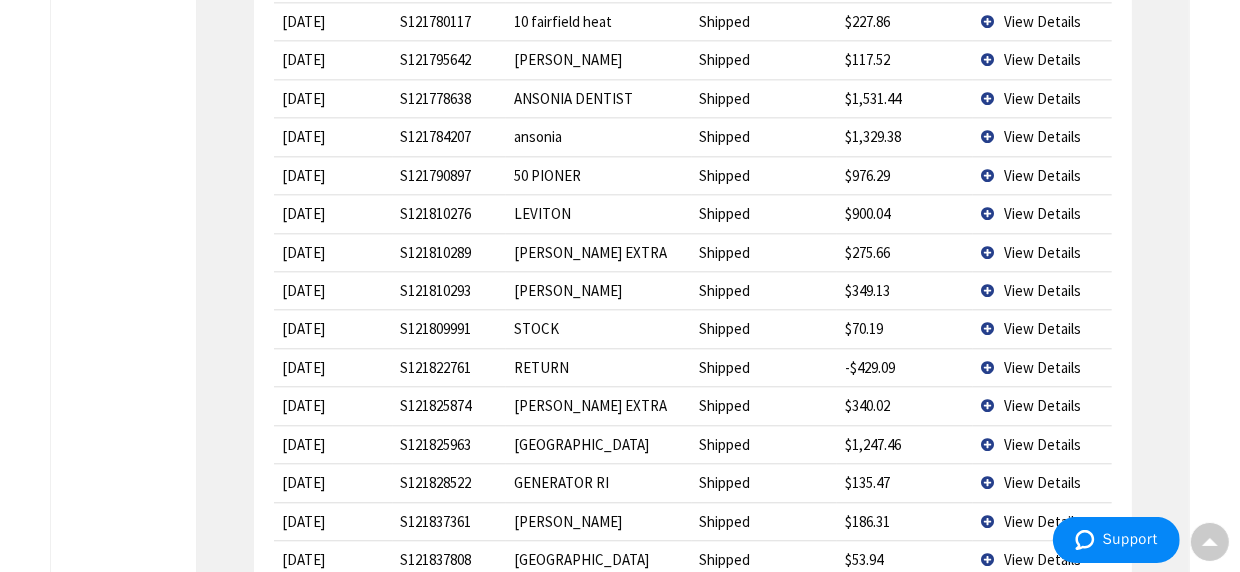 scroll, scrollTop: 4211, scrollLeft: 0, axis: vertical 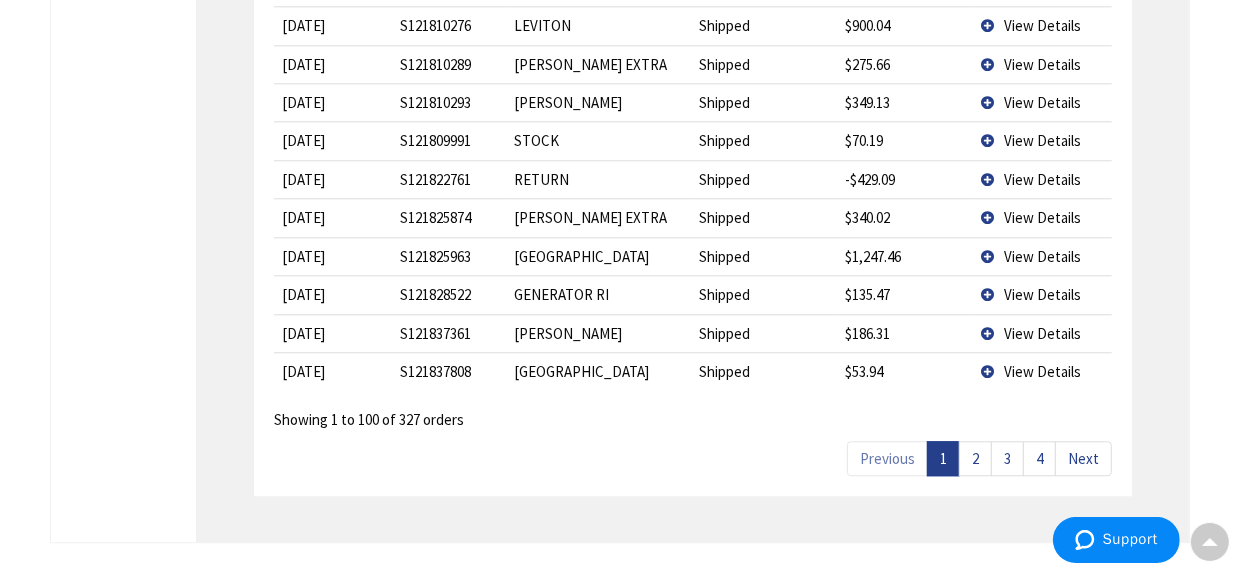 click on "2" at bounding box center [975, 458] 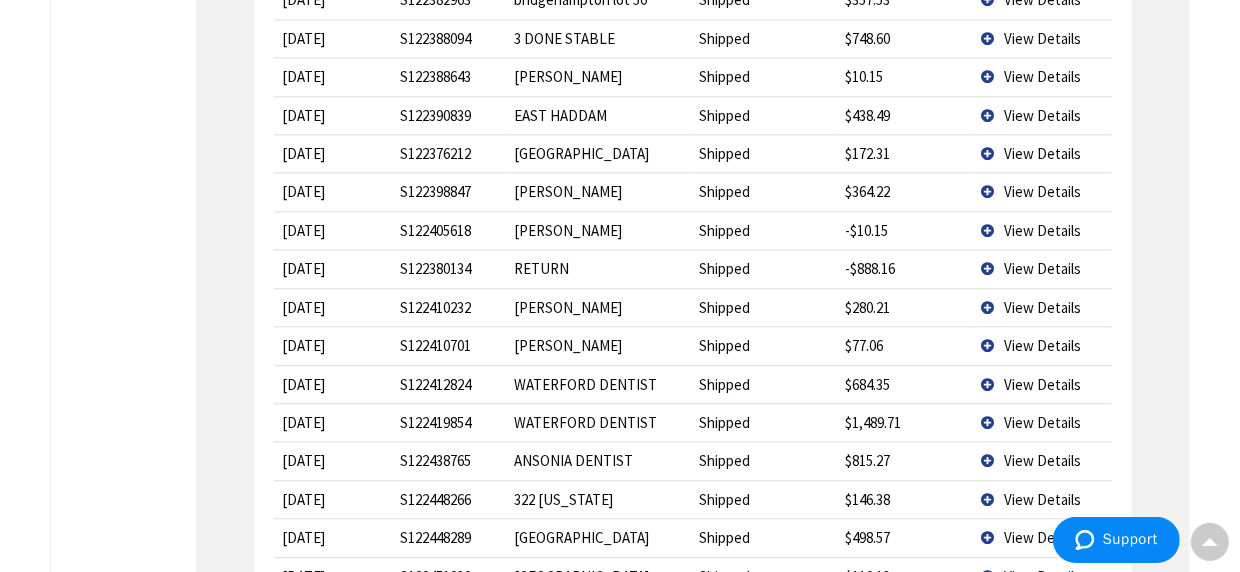 scroll, scrollTop: 4111, scrollLeft: 0, axis: vertical 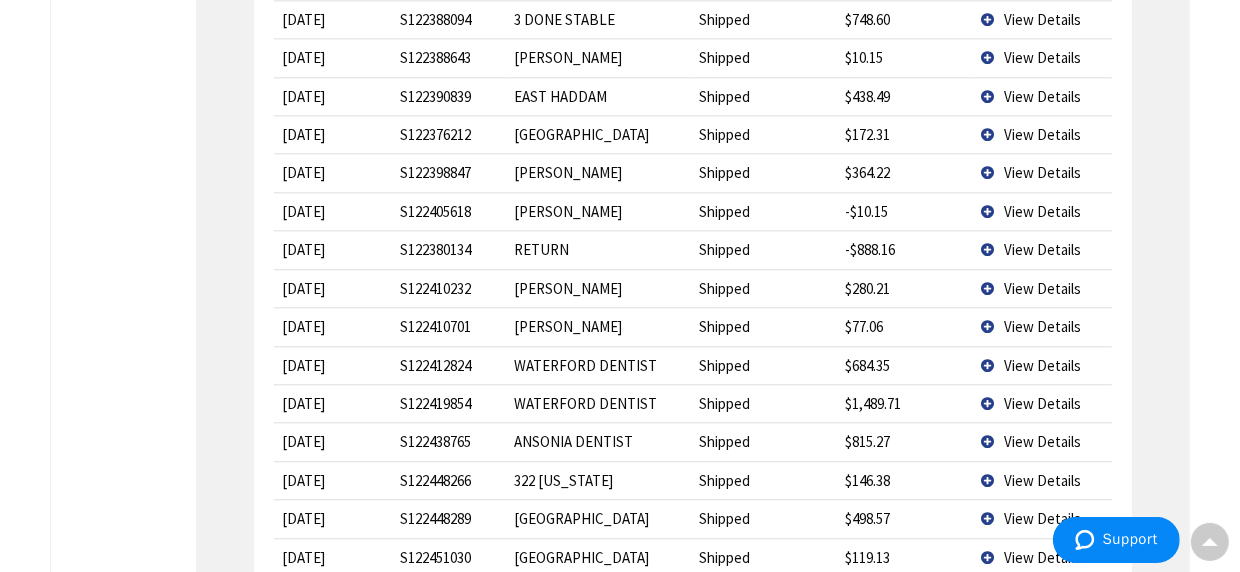 click on "3" at bounding box center (1007, 643) 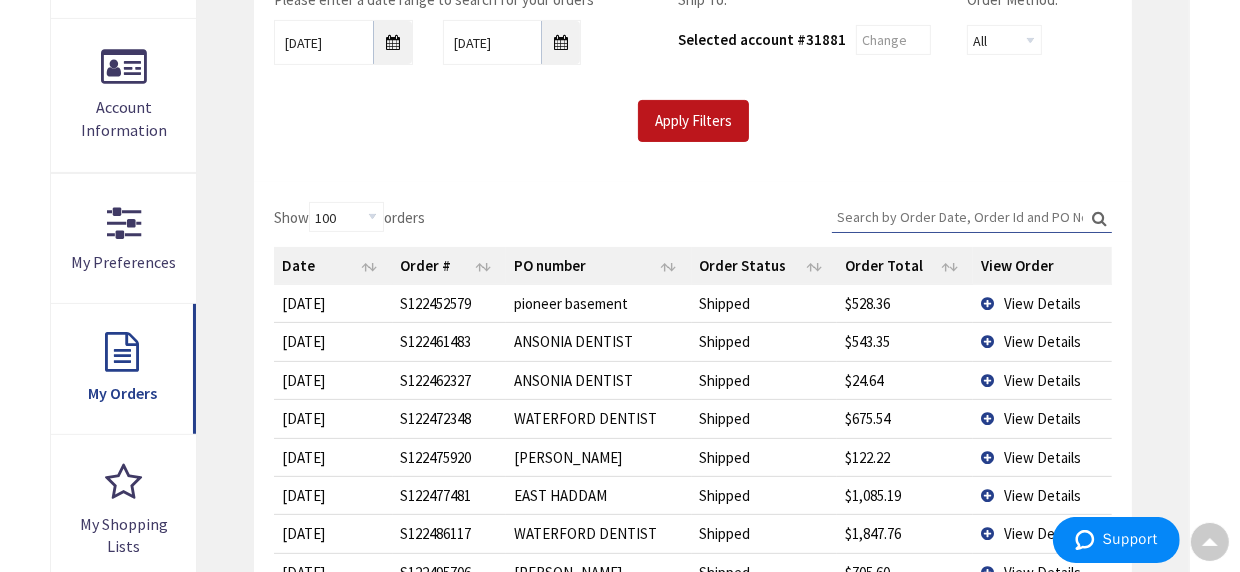 scroll, scrollTop: 211, scrollLeft: 0, axis: vertical 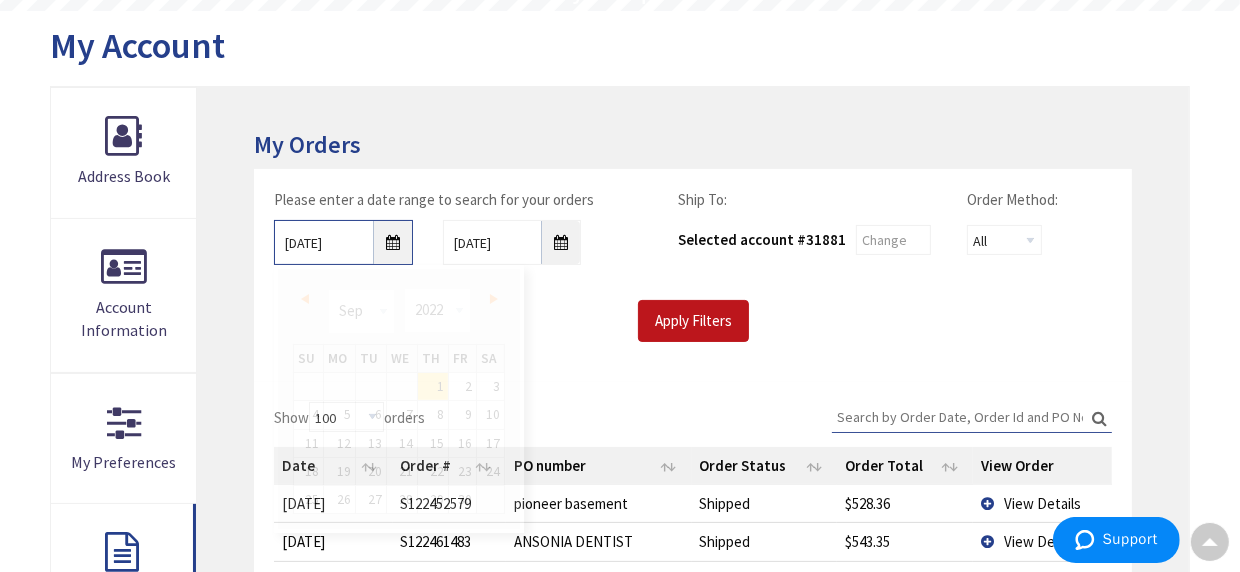 click on "09/01/2022" at bounding box center [343, 242] 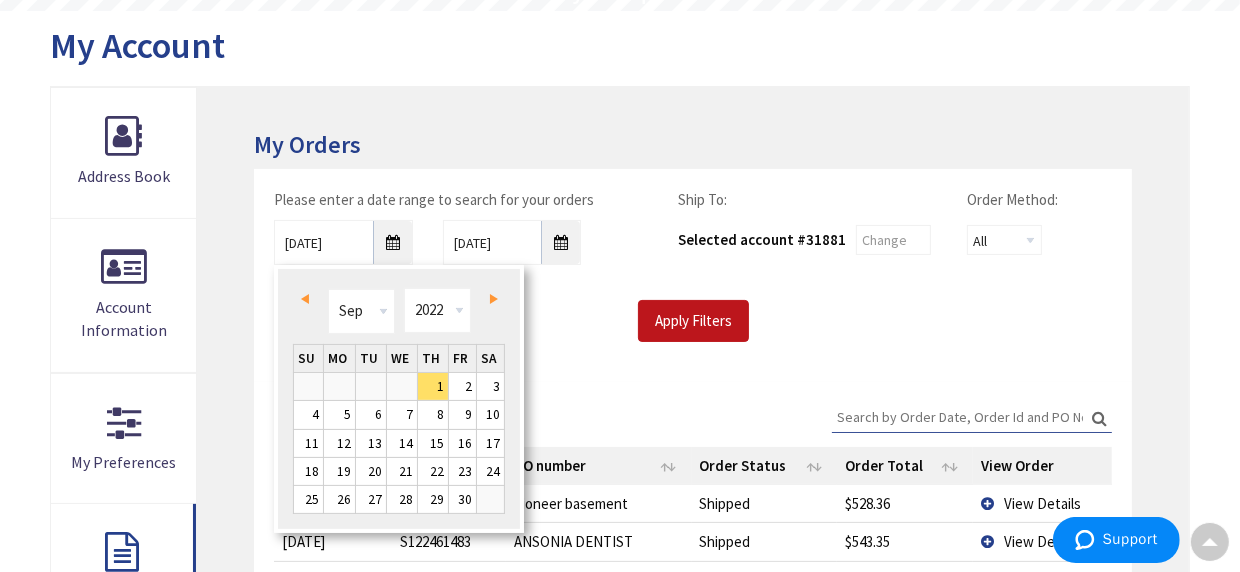 click on "Prev" at bounding box center [305, 299] 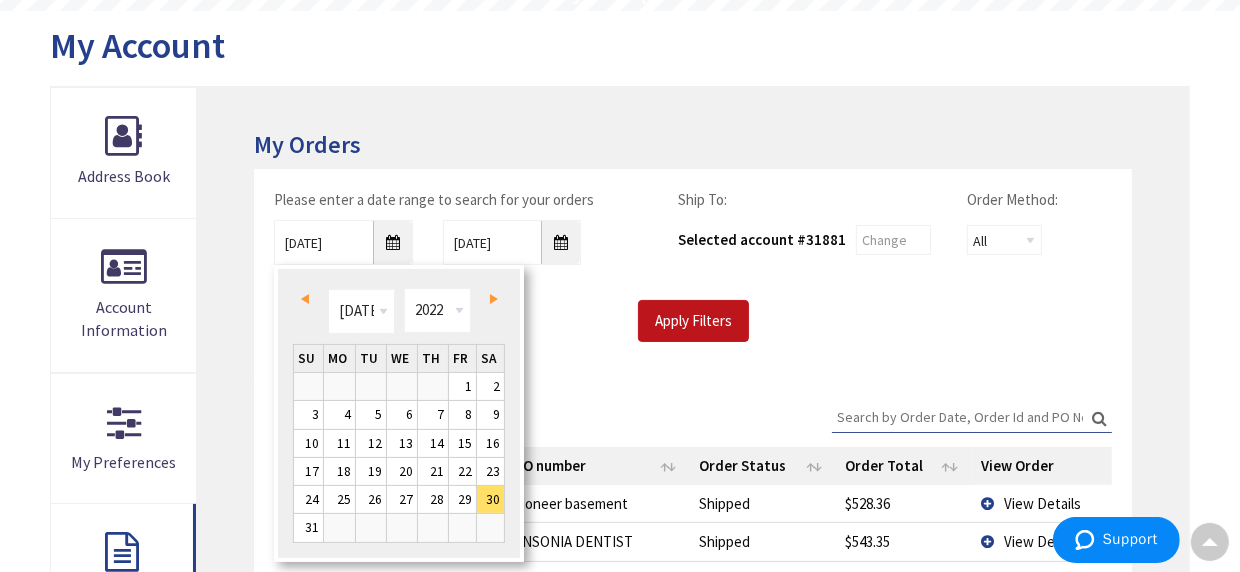 click on "Prev" at bounding box center (305, 299) 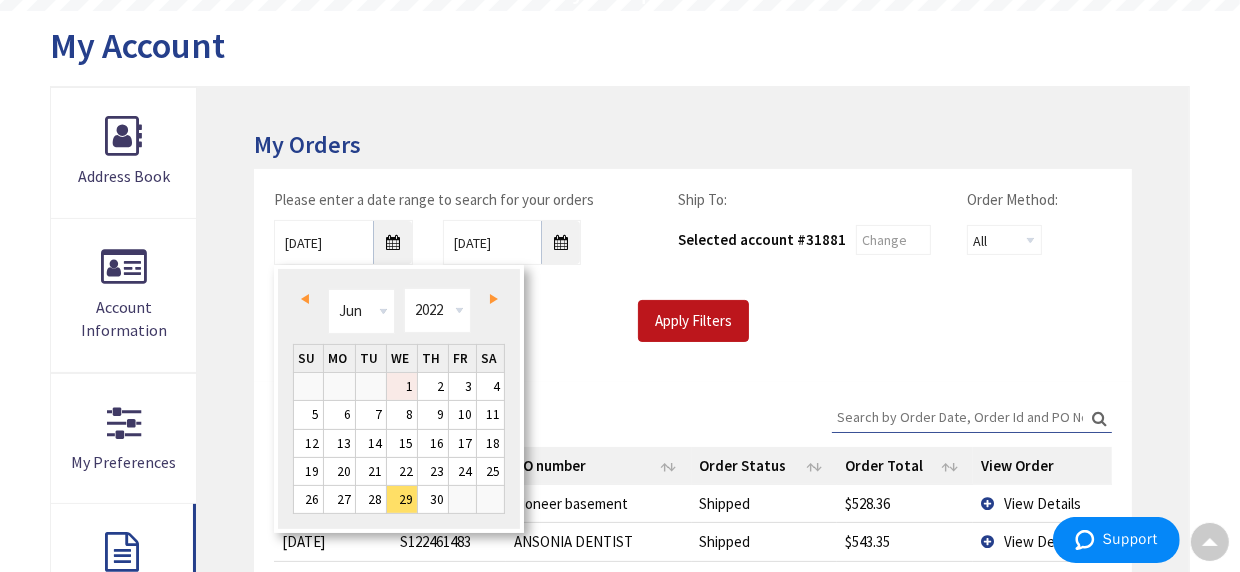 click on "1" at bounding box center [402, 386] 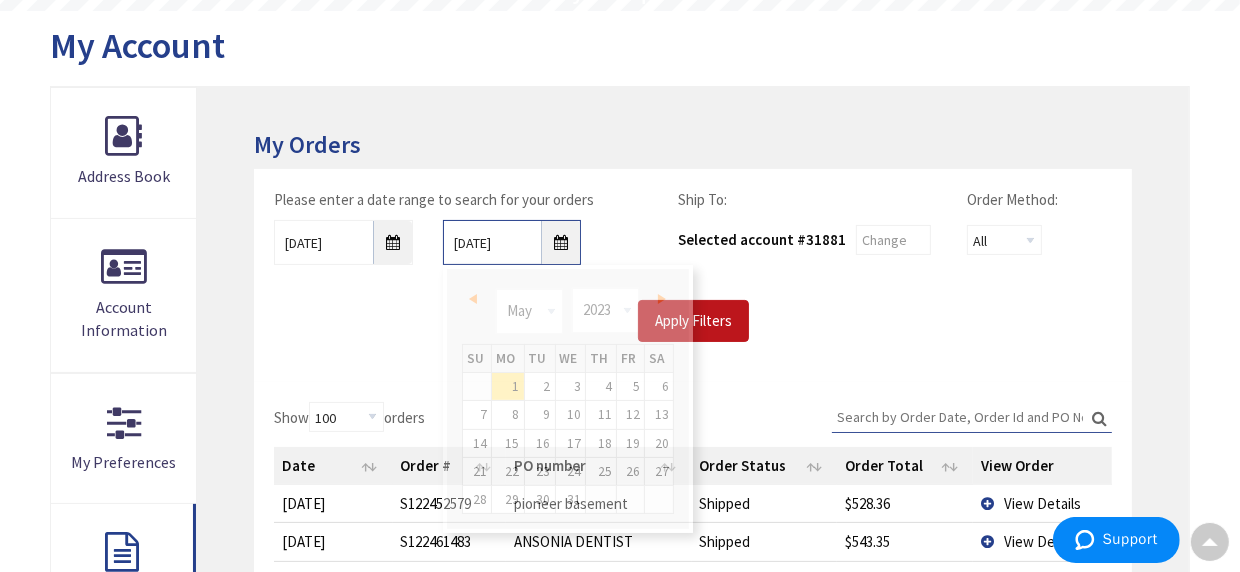 click on "05/01/2023" at bounding box center (512, 242) 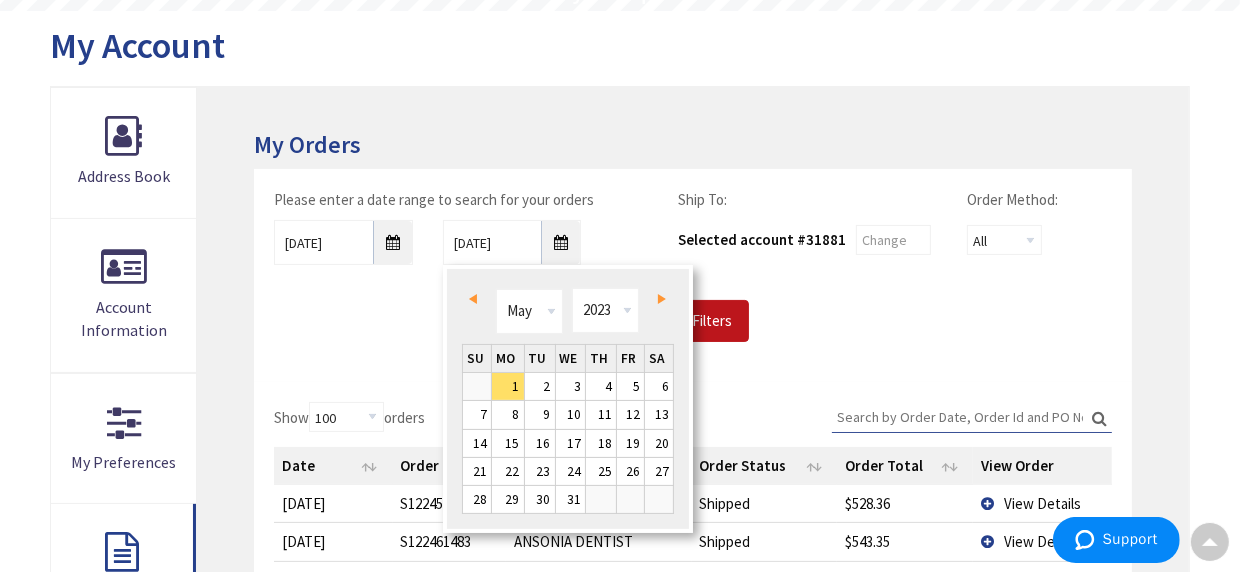 click on "Prev" at bounding box center (473, 299) 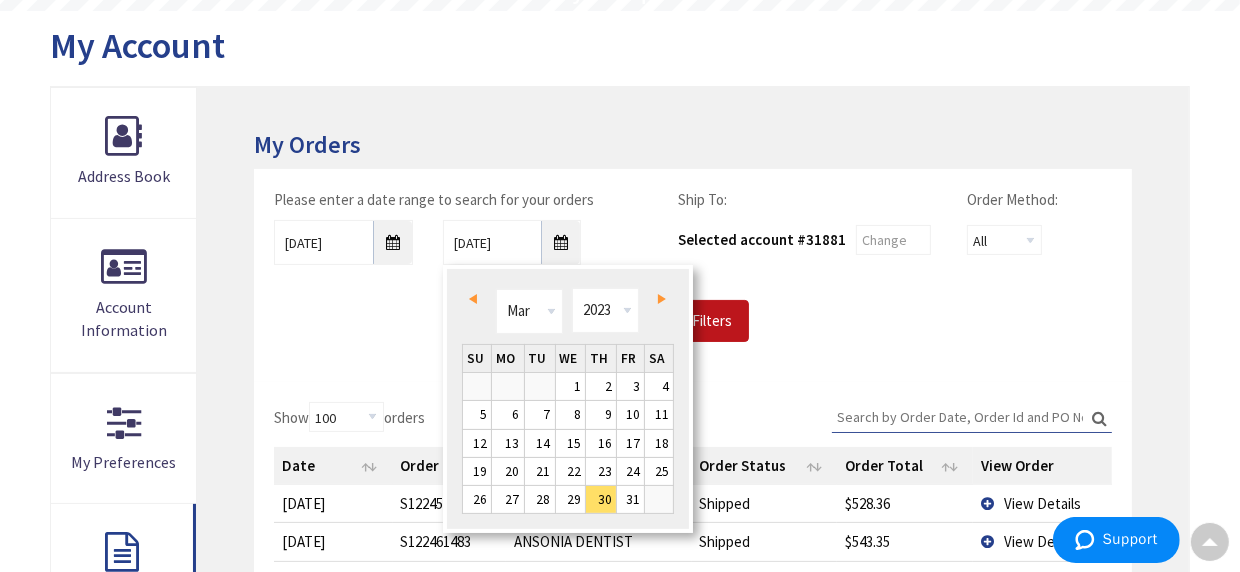 click on "Prev" at bounding box center (473, 299) 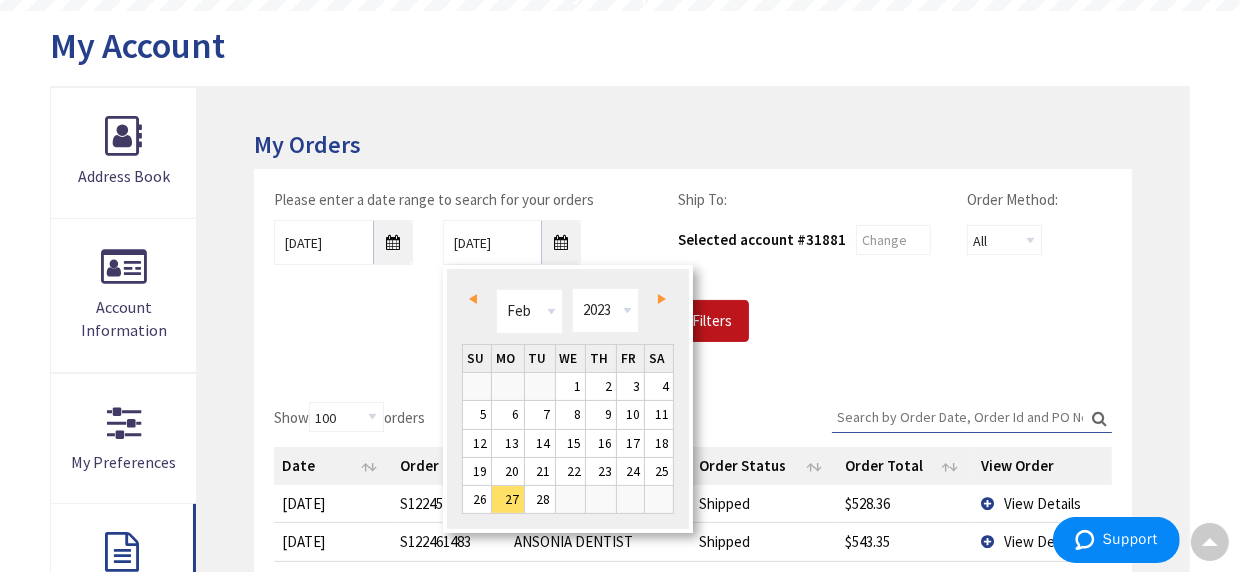 click on "Prev" at bounding box center (473, 299) 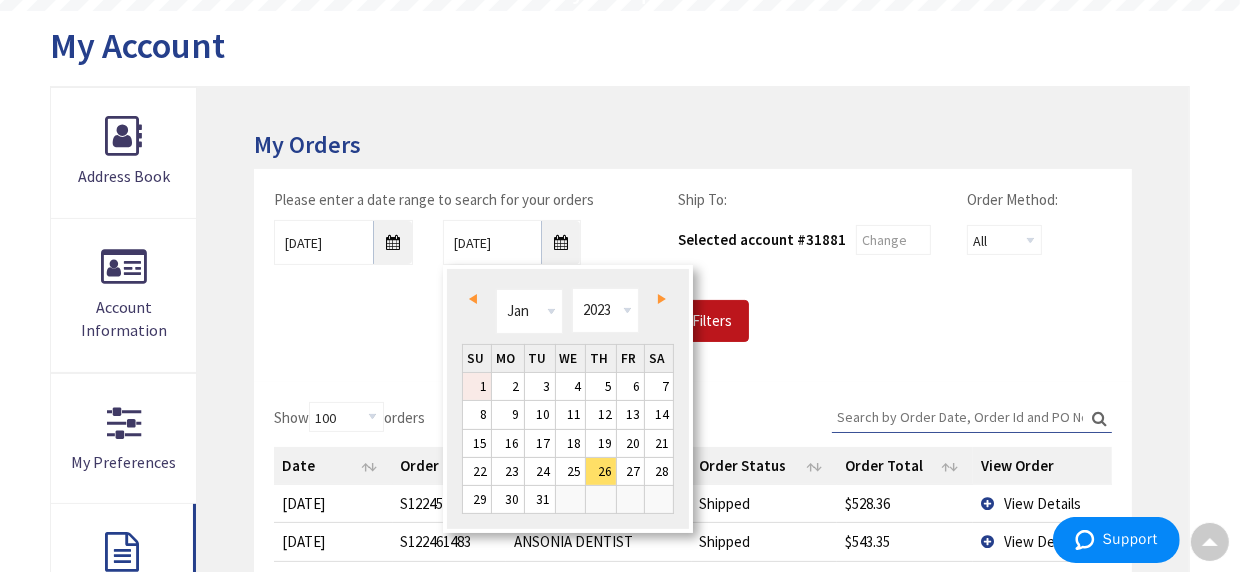 click on "1" at bounding box center [477, 386] 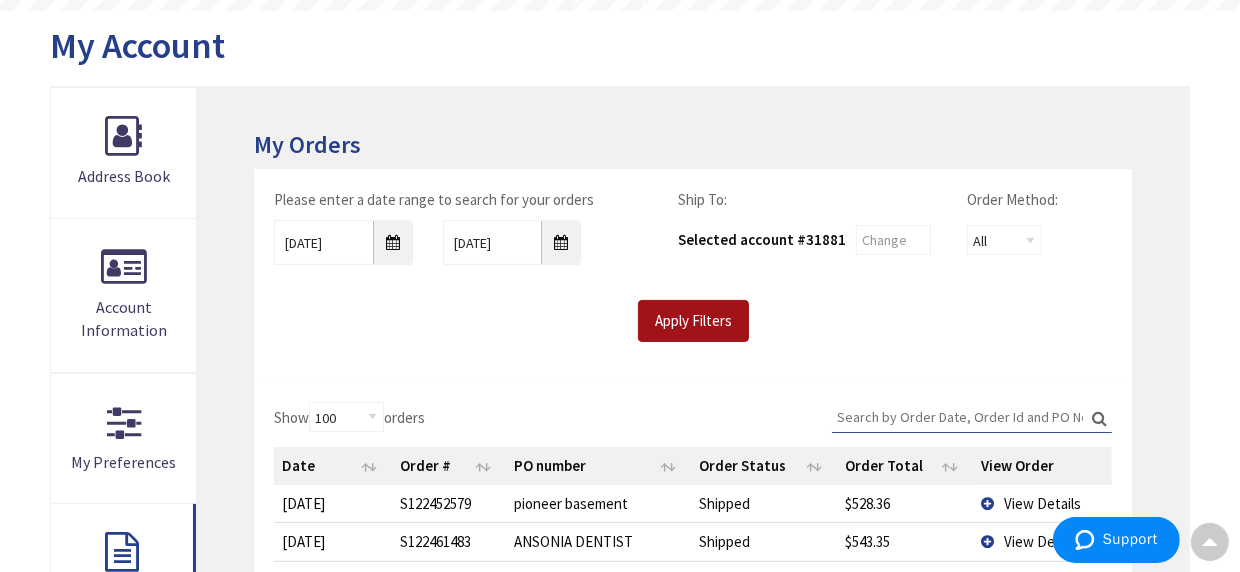 click on "Apply Filters" at bounding box center (693, 321) 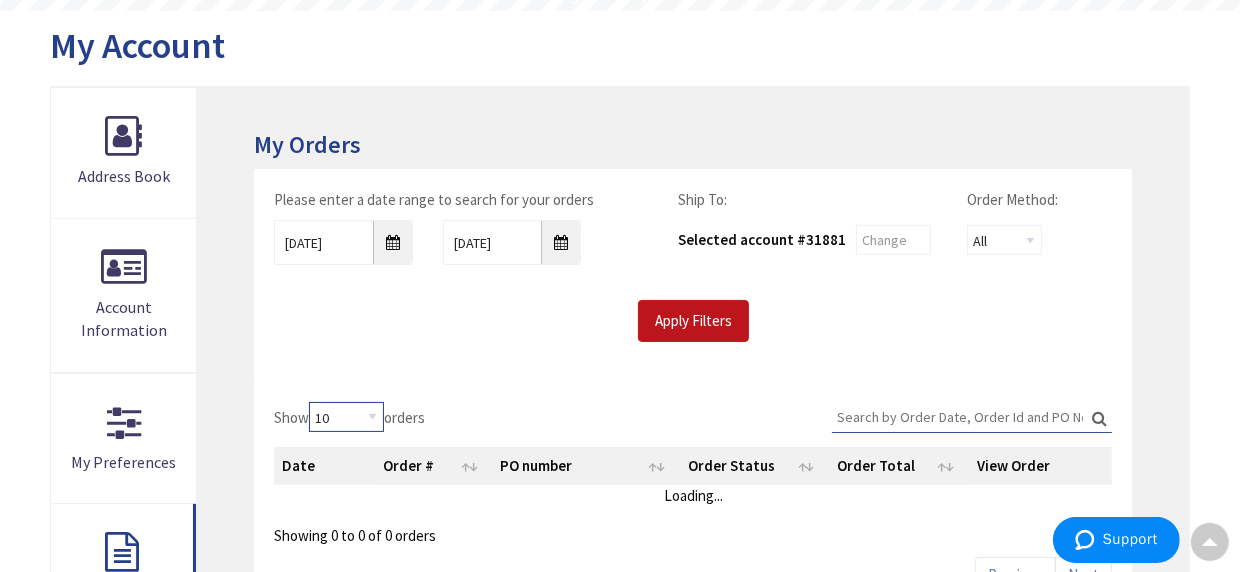 click on "10 25 50 100" at bounding box center (346, 417) 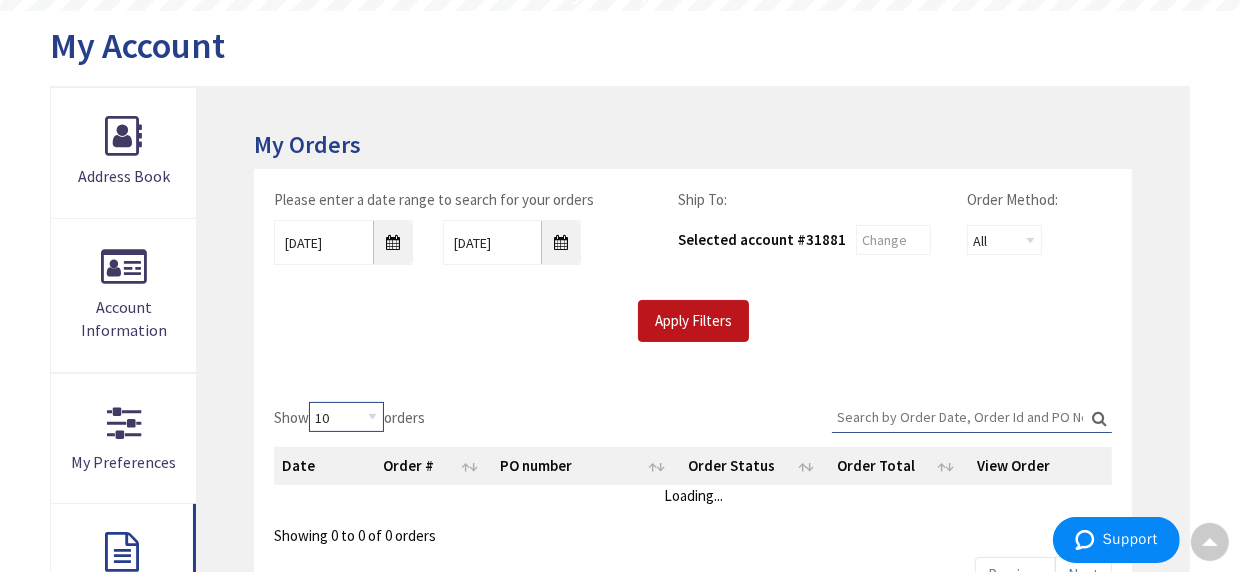 select on "100" 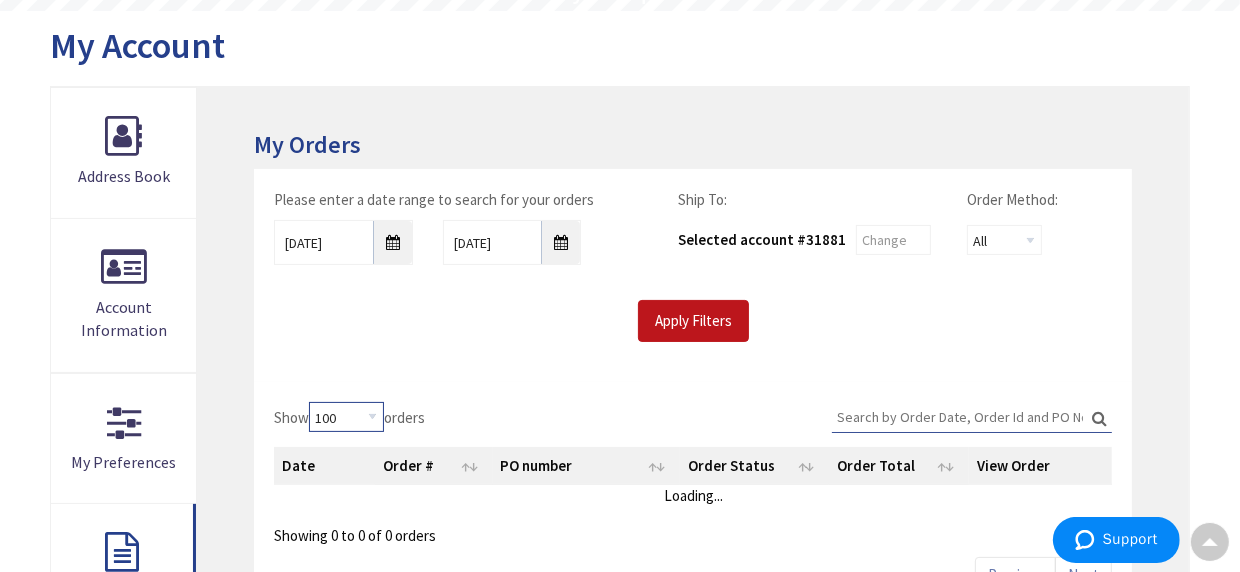 click on "10 25 50 100" at bounding box center [346, 417] 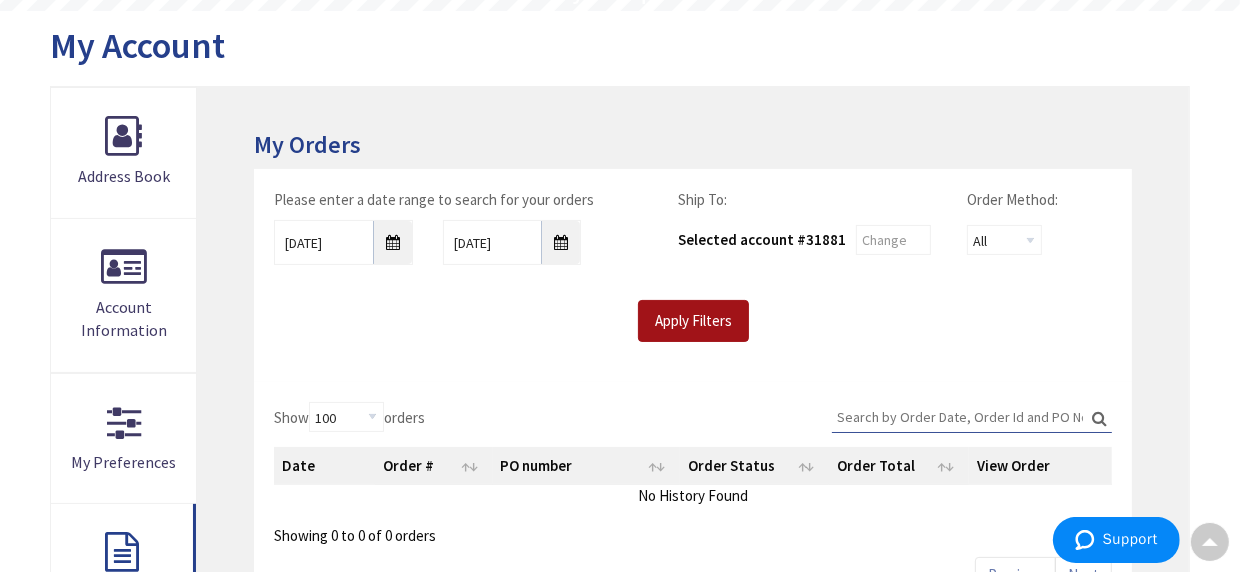 click on "Apply Filters" at bounding box center (693, 321) 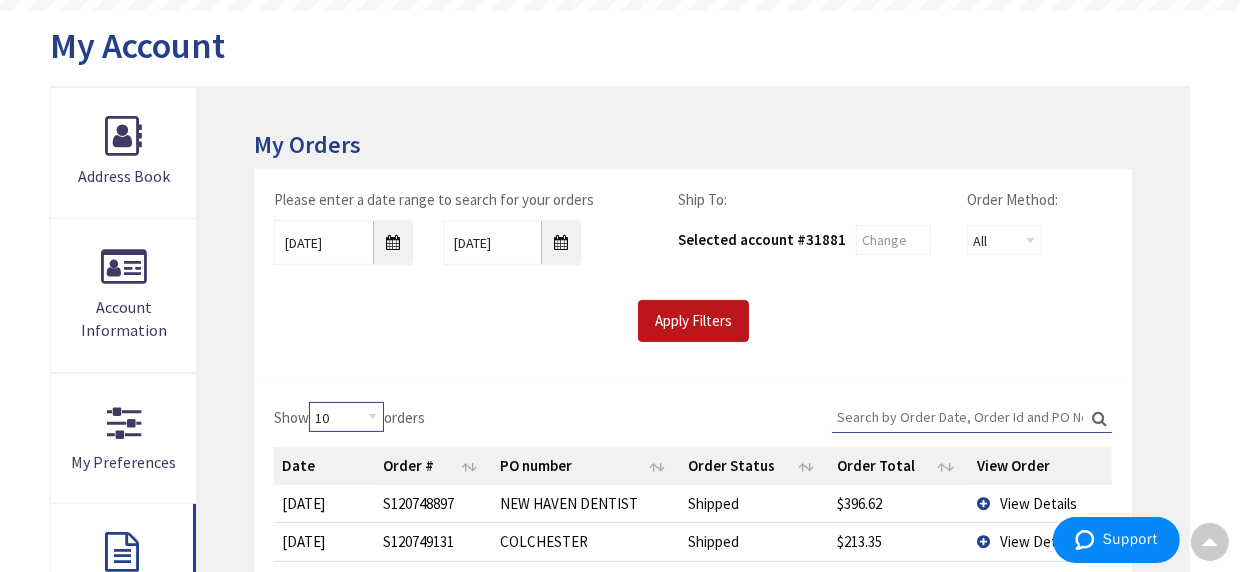 click on "10 25 50 100" at bounding box center [346, 417] 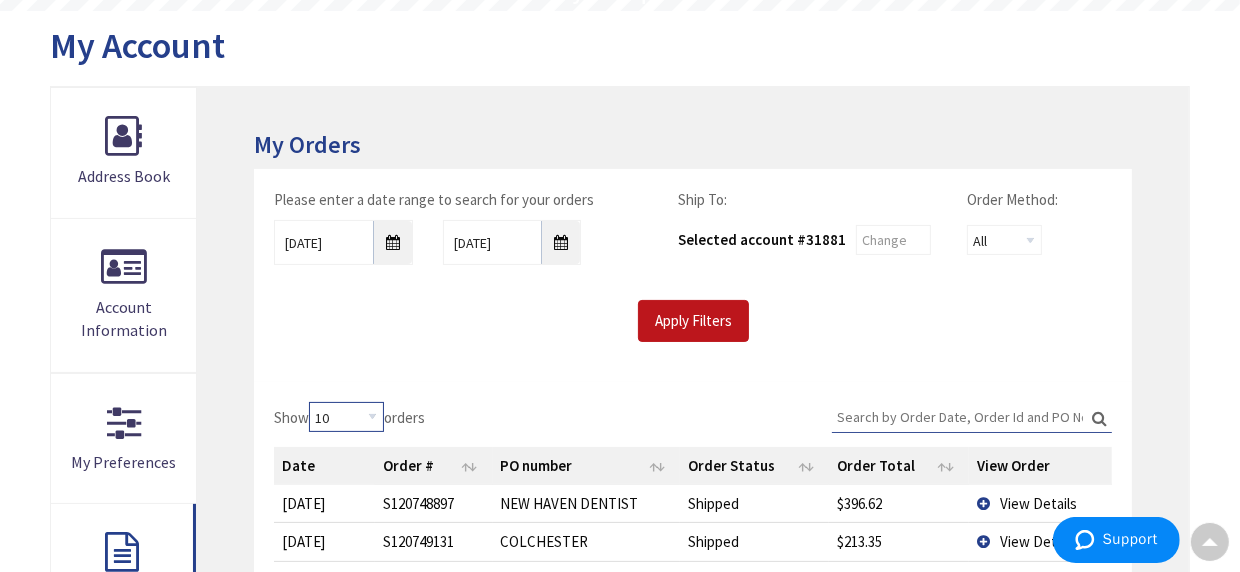 select on "100" 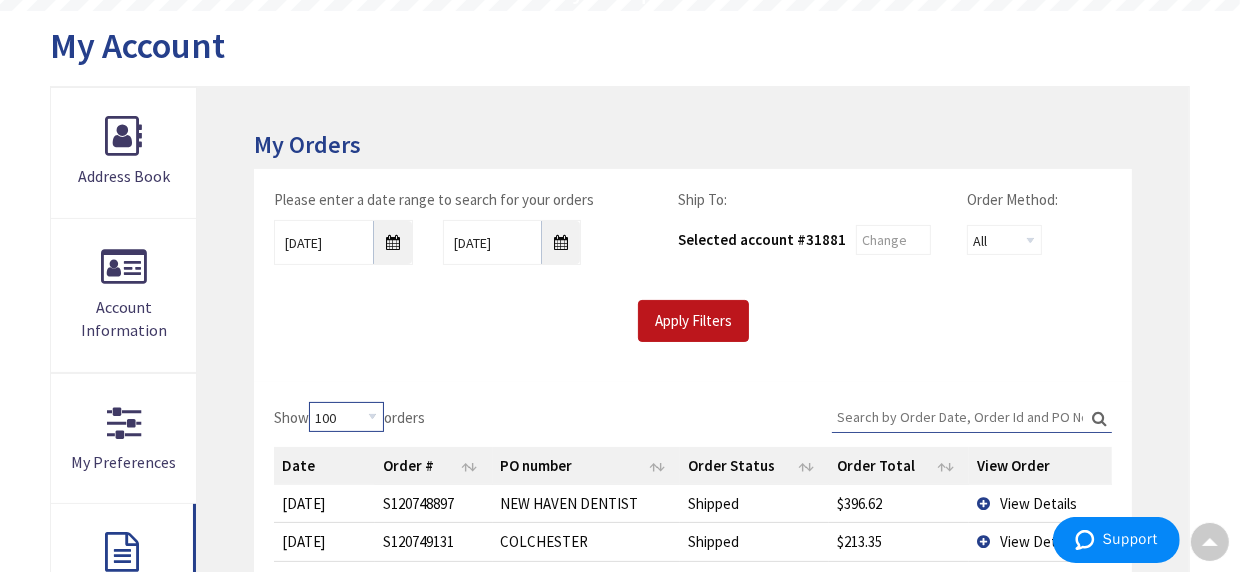 click on "10 25 50 100" at bounding box center [346, 417] 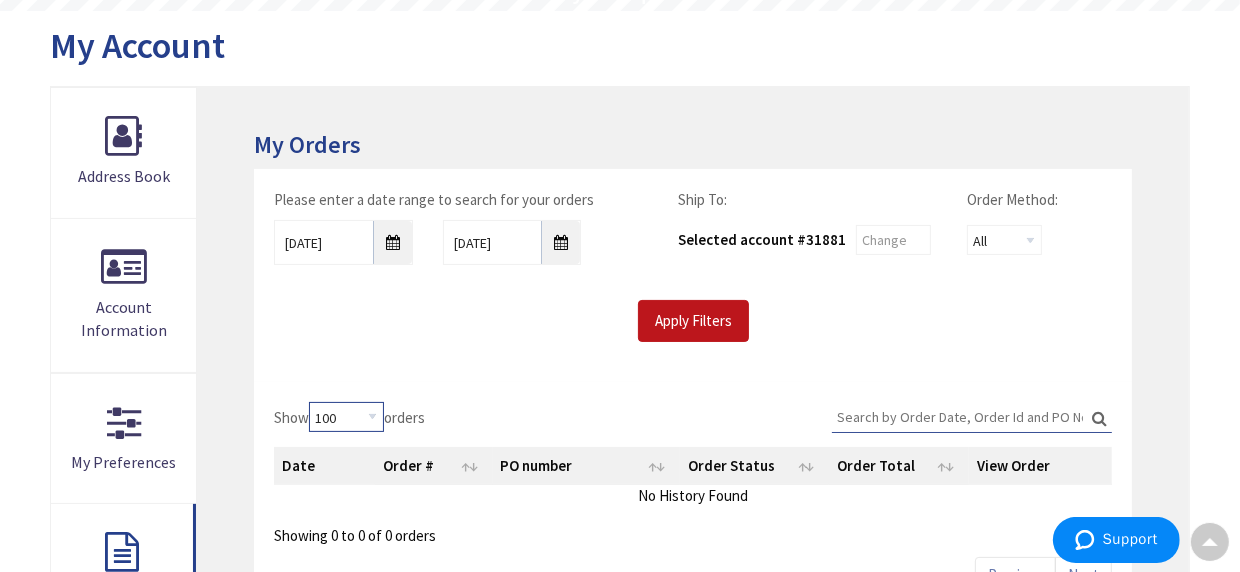 scroll, scrollTop: 311, scrollLeft: 0, axis: vertical 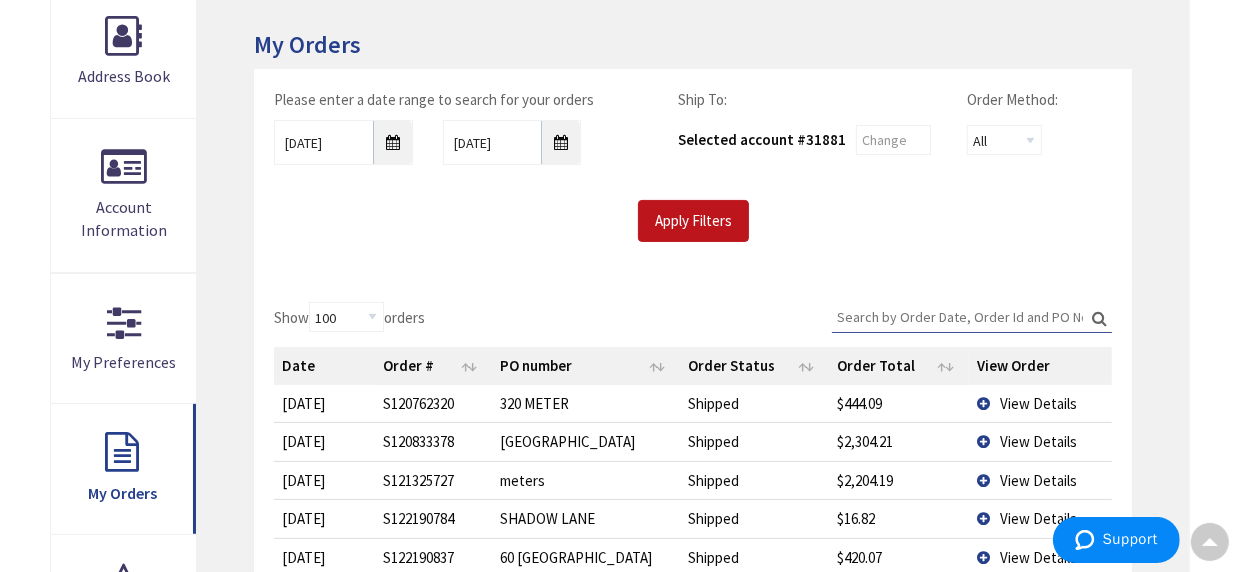 click on "View Details" at bounding box center (1040, 480) 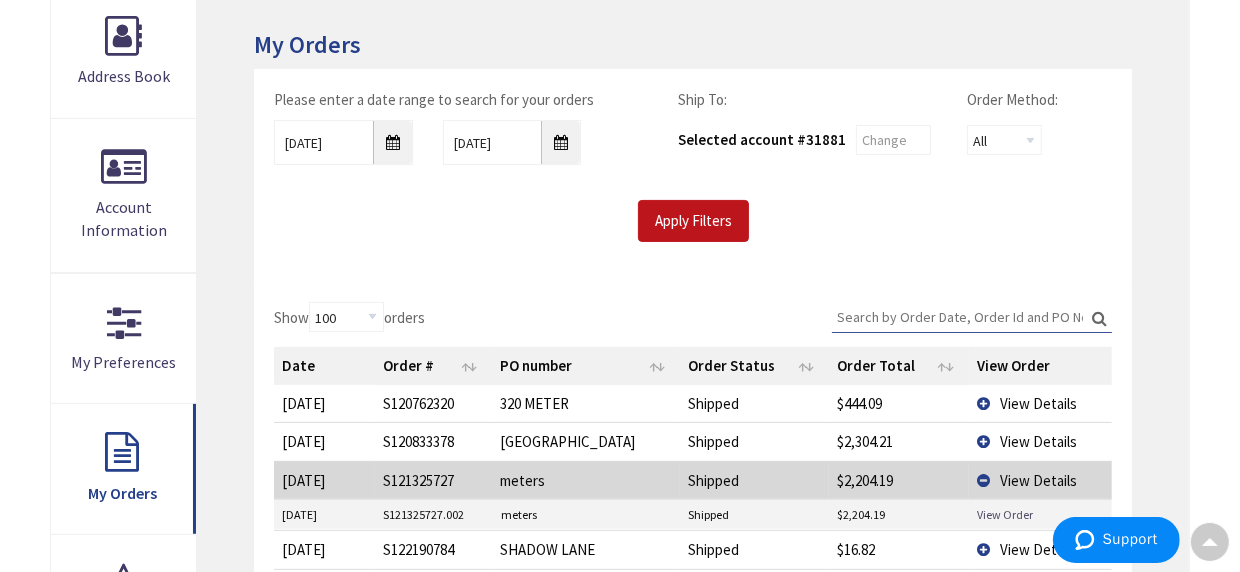 click on "View Order" at bounding box center (1005, 514) 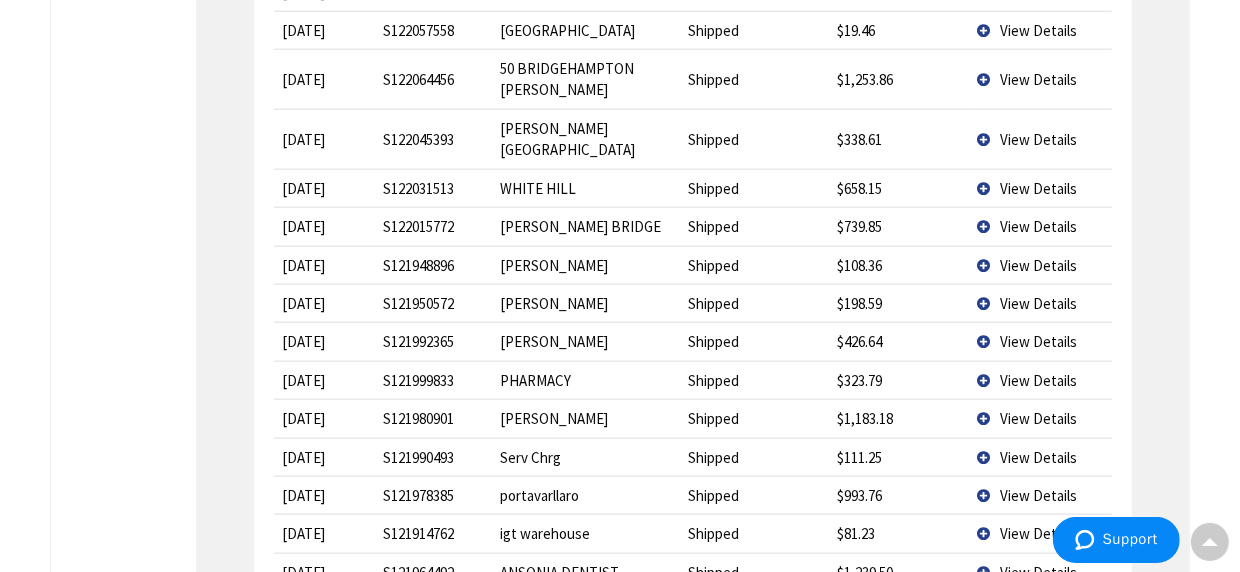 scroll, scrollTop: 2011, scrollLeft: 0, axis: vertical 